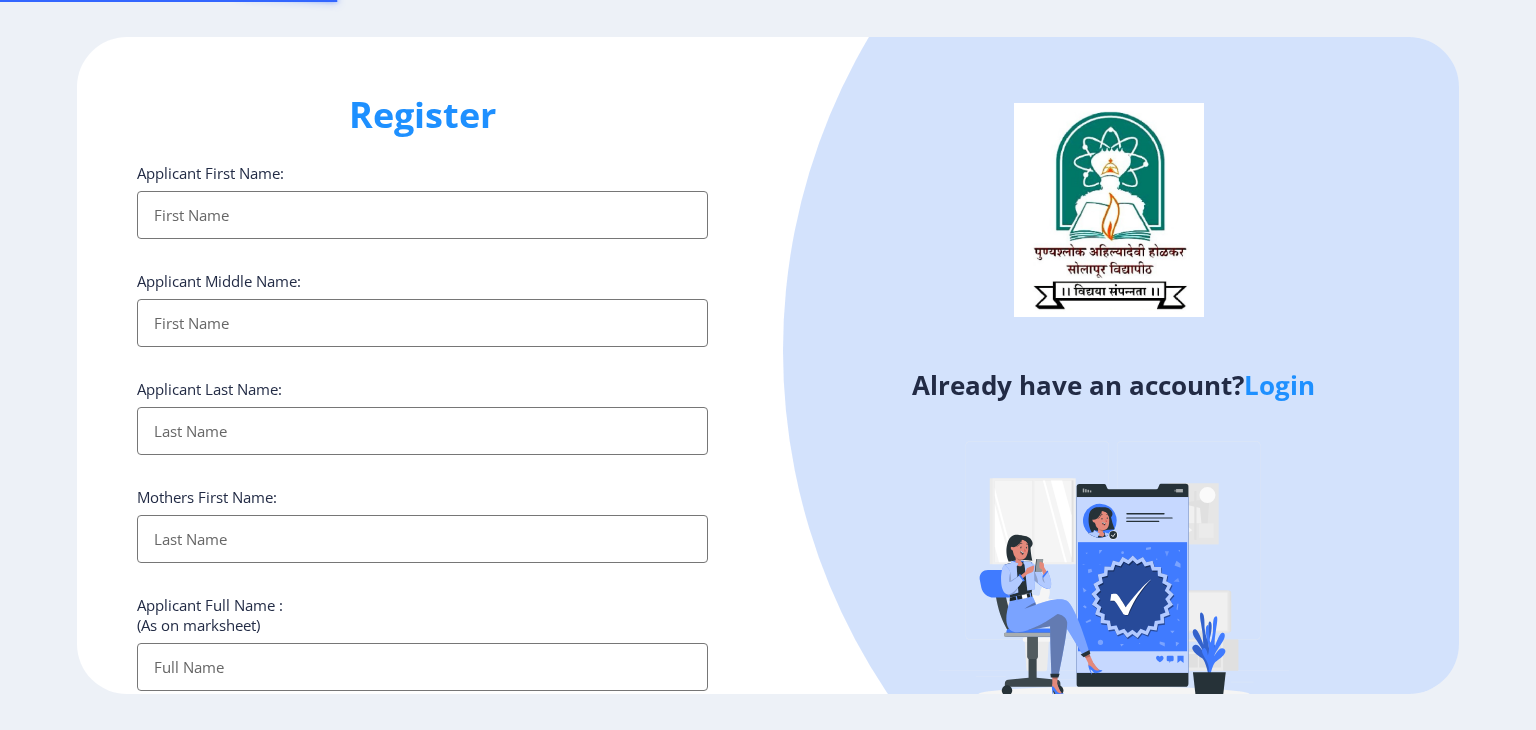select 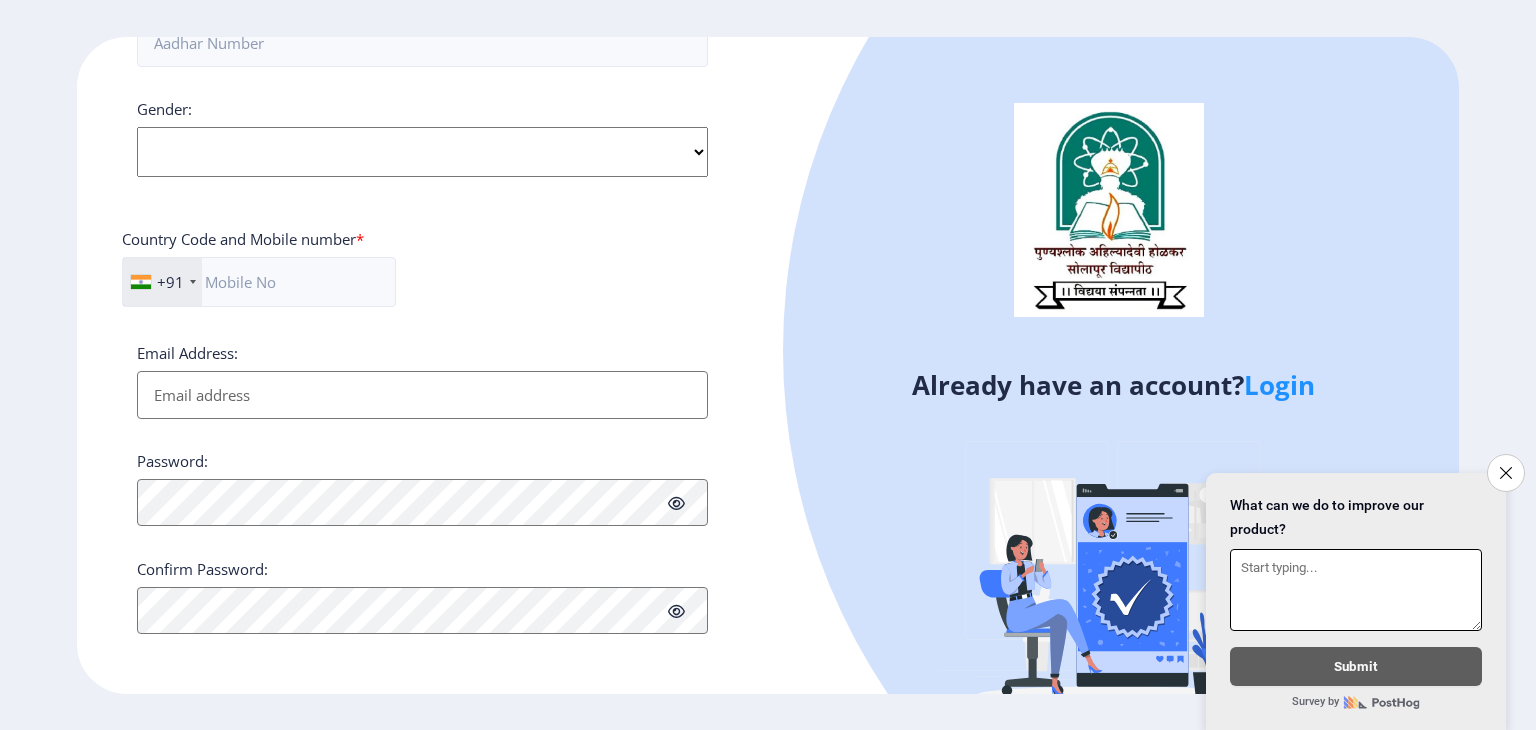scroll, scrollTop: 0, scrollLeft: 0, axis: both 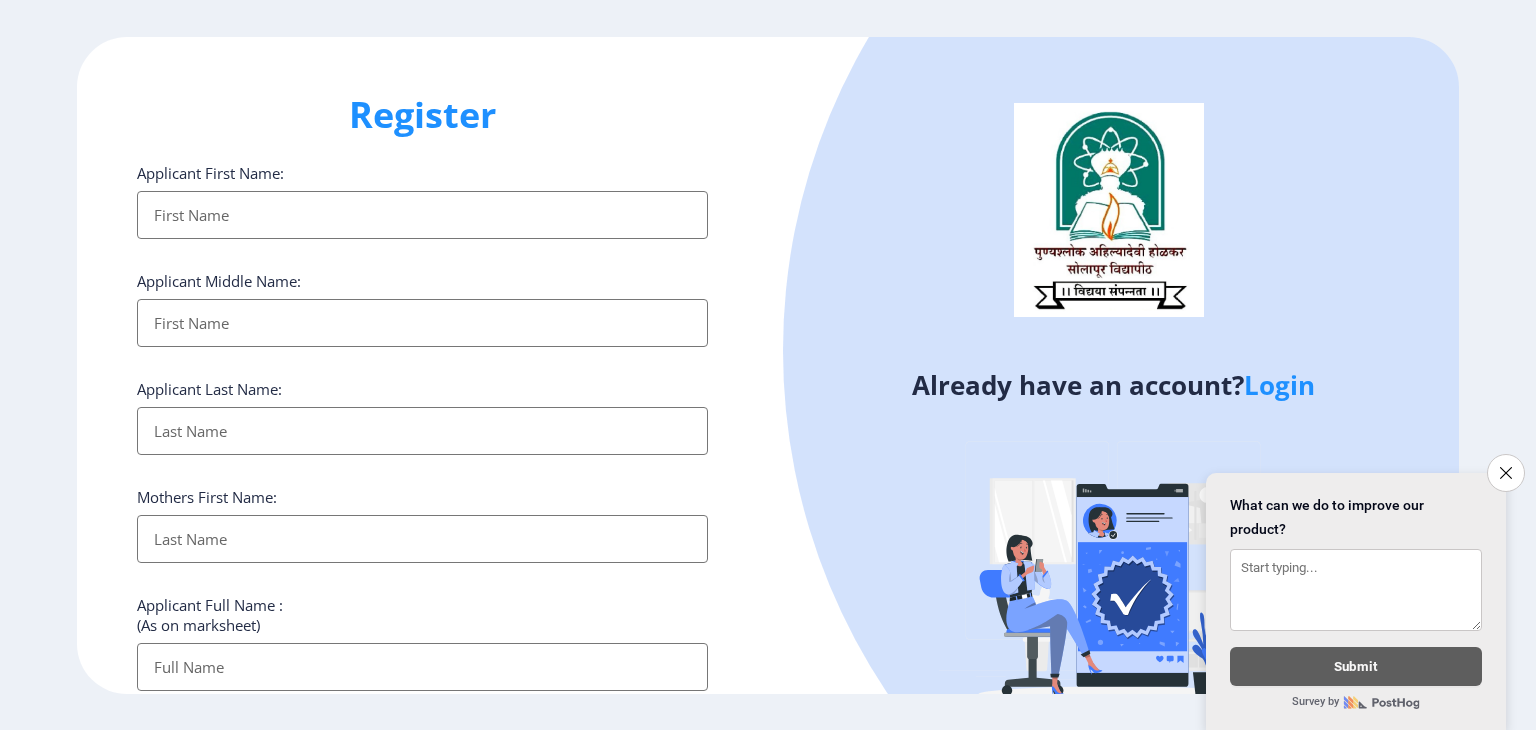 click on "Applicant First Name:" at bounding box center [422, 215] 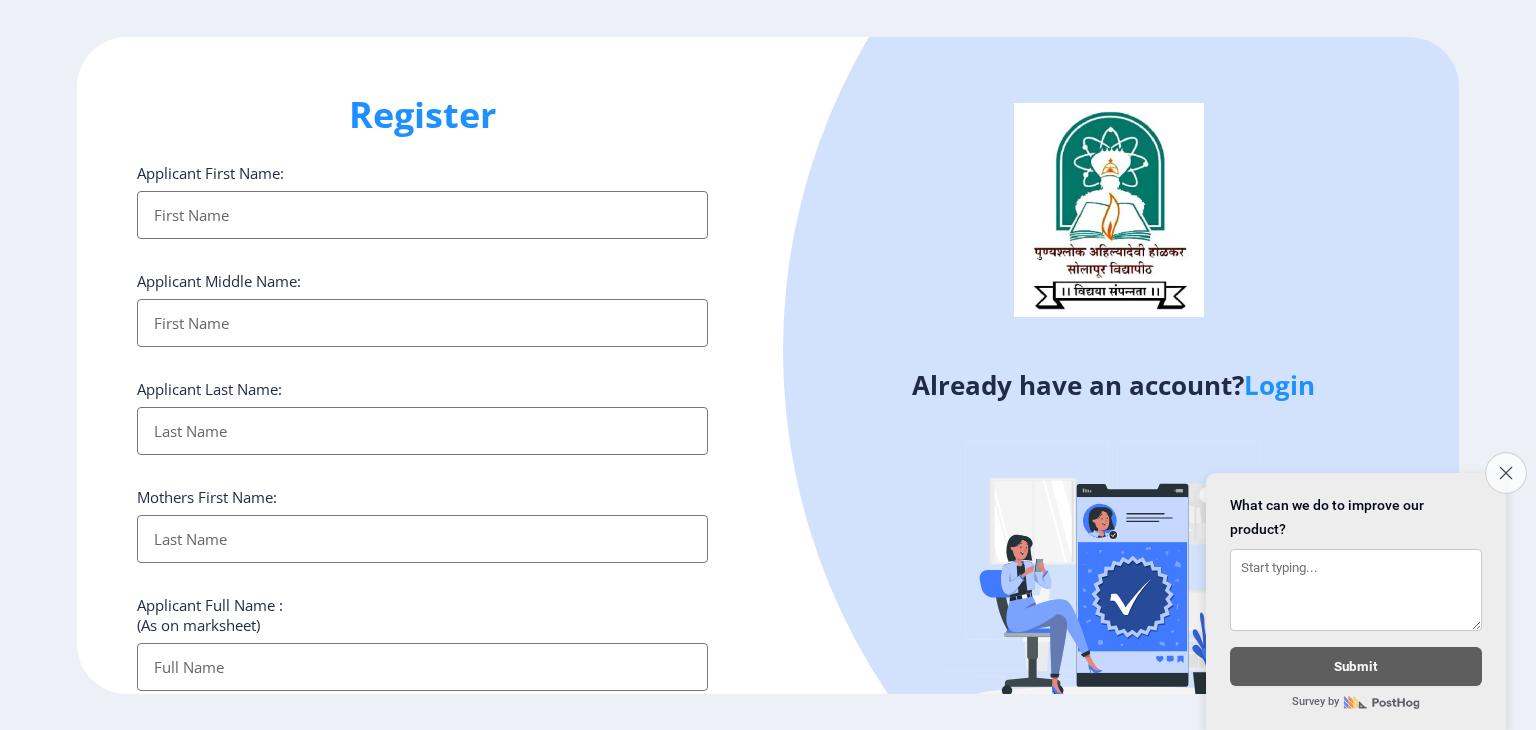 click on "Close survey" at bounding box center [1506, 473] 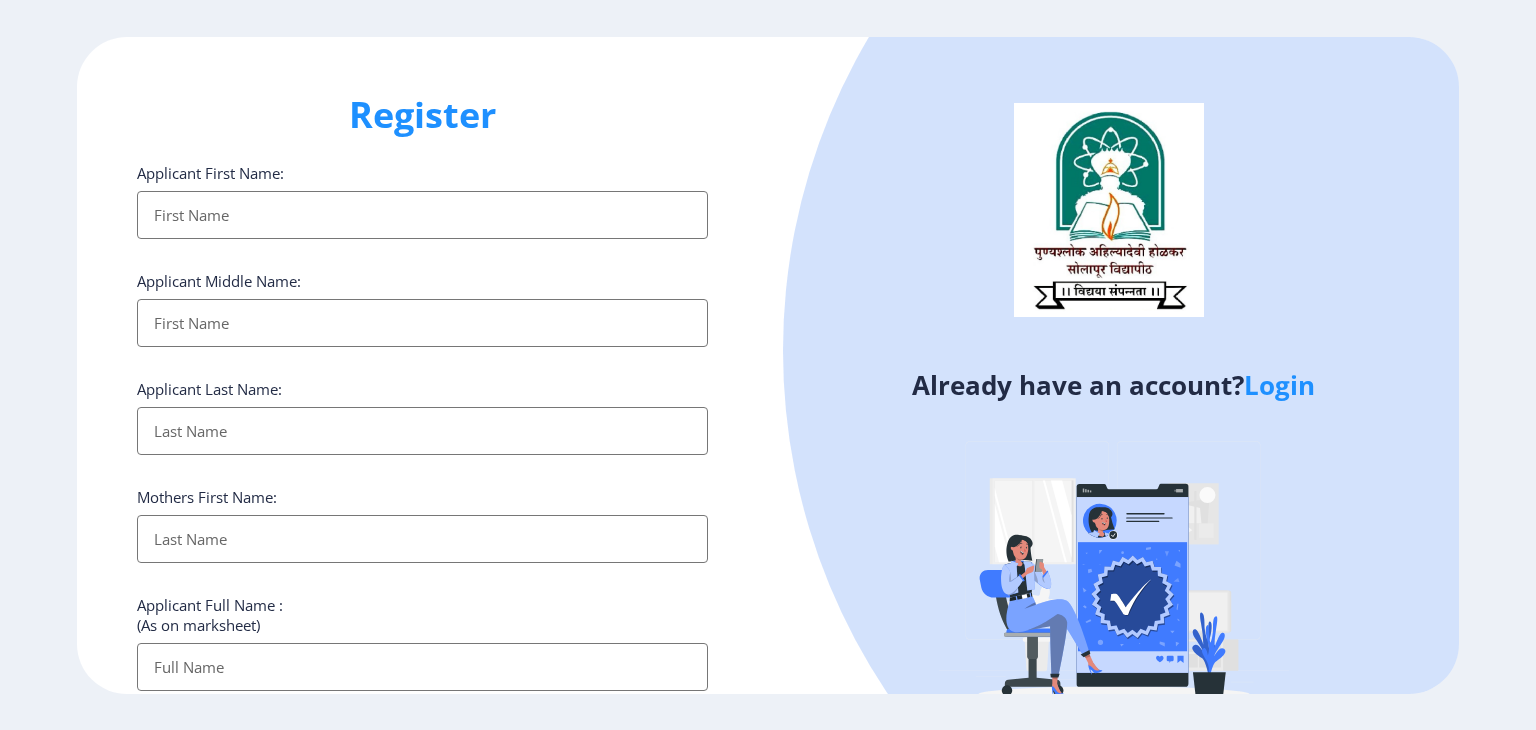 click on "Login" 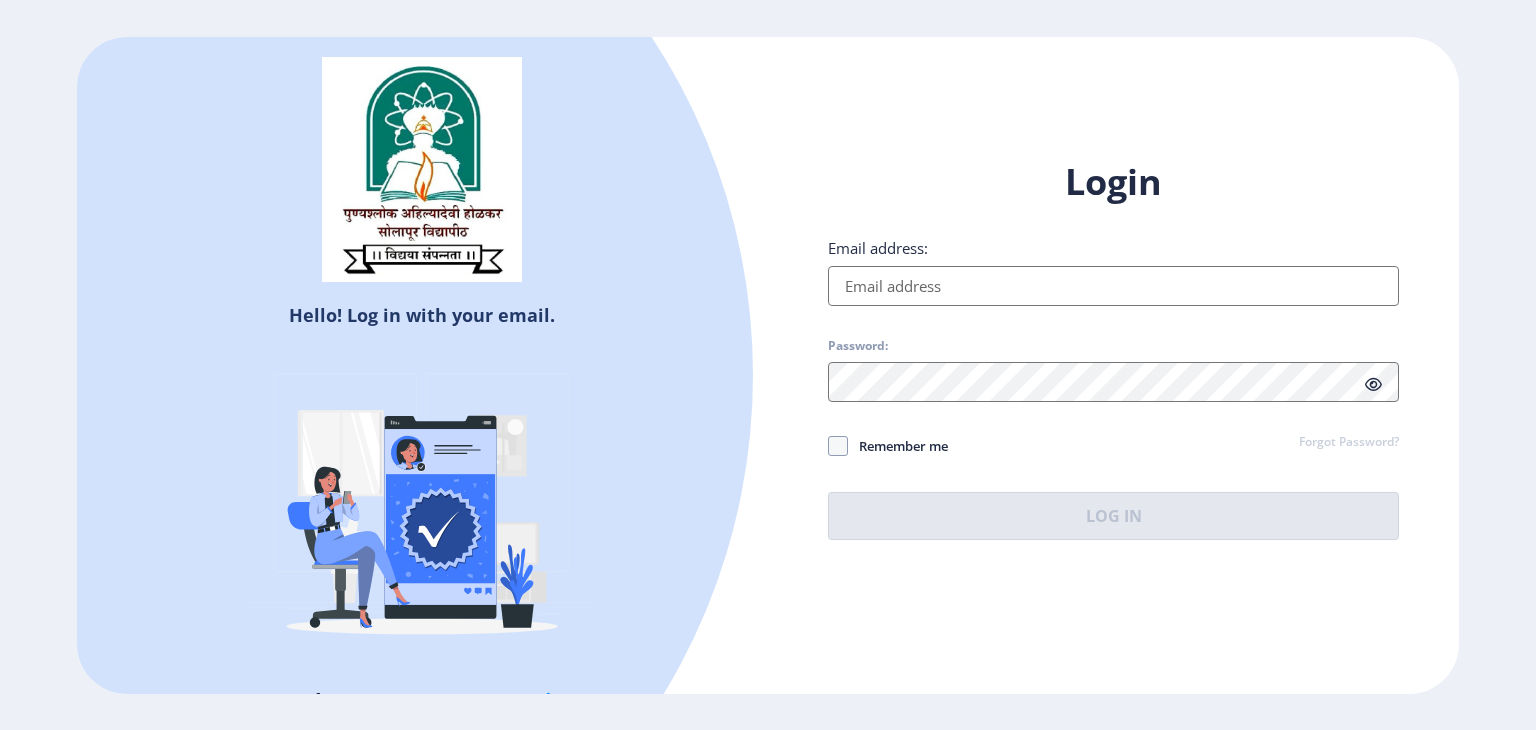 click on "Email address:" at bounding box center (1113, 286) 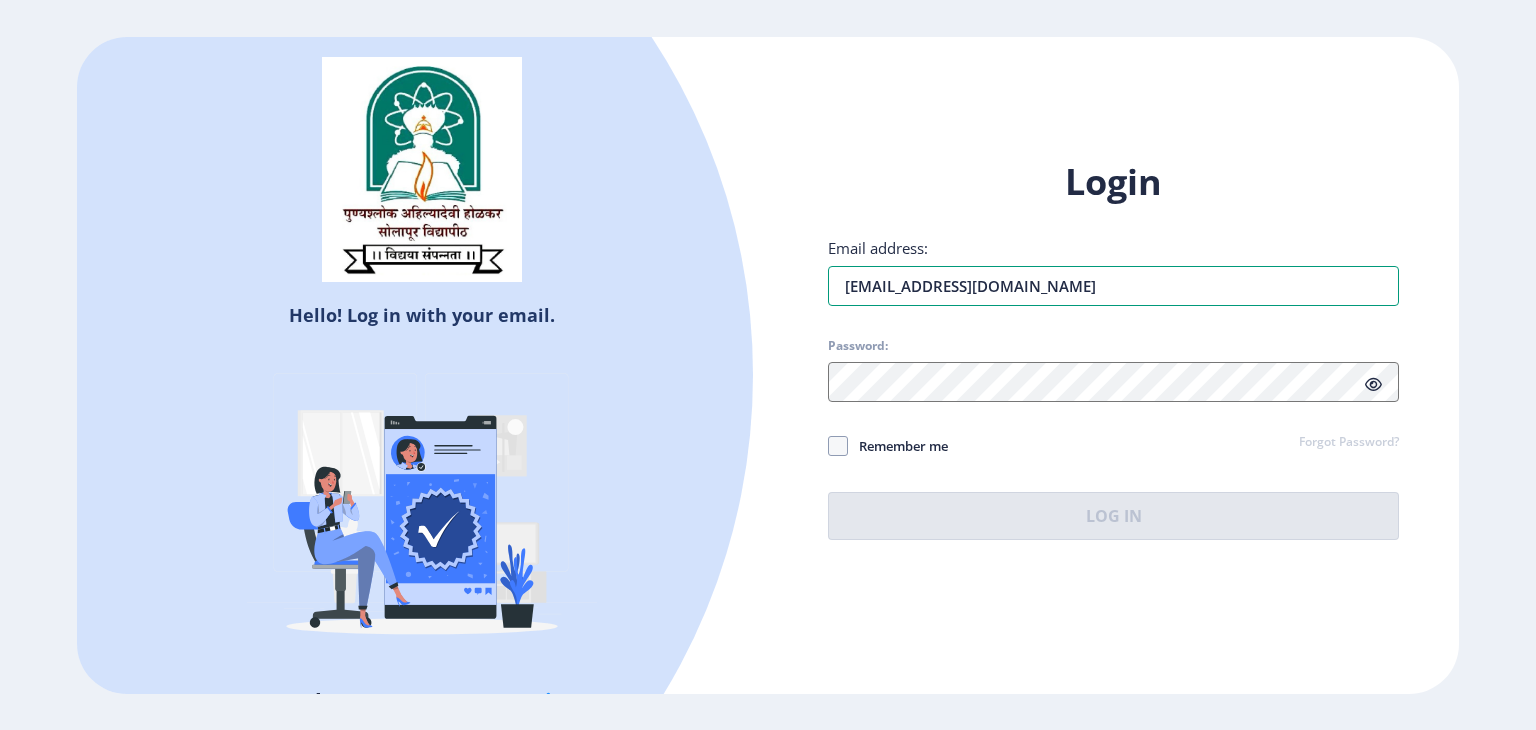 type on "[EMAIL_ADDRESS][DOMAIN_NAME]" 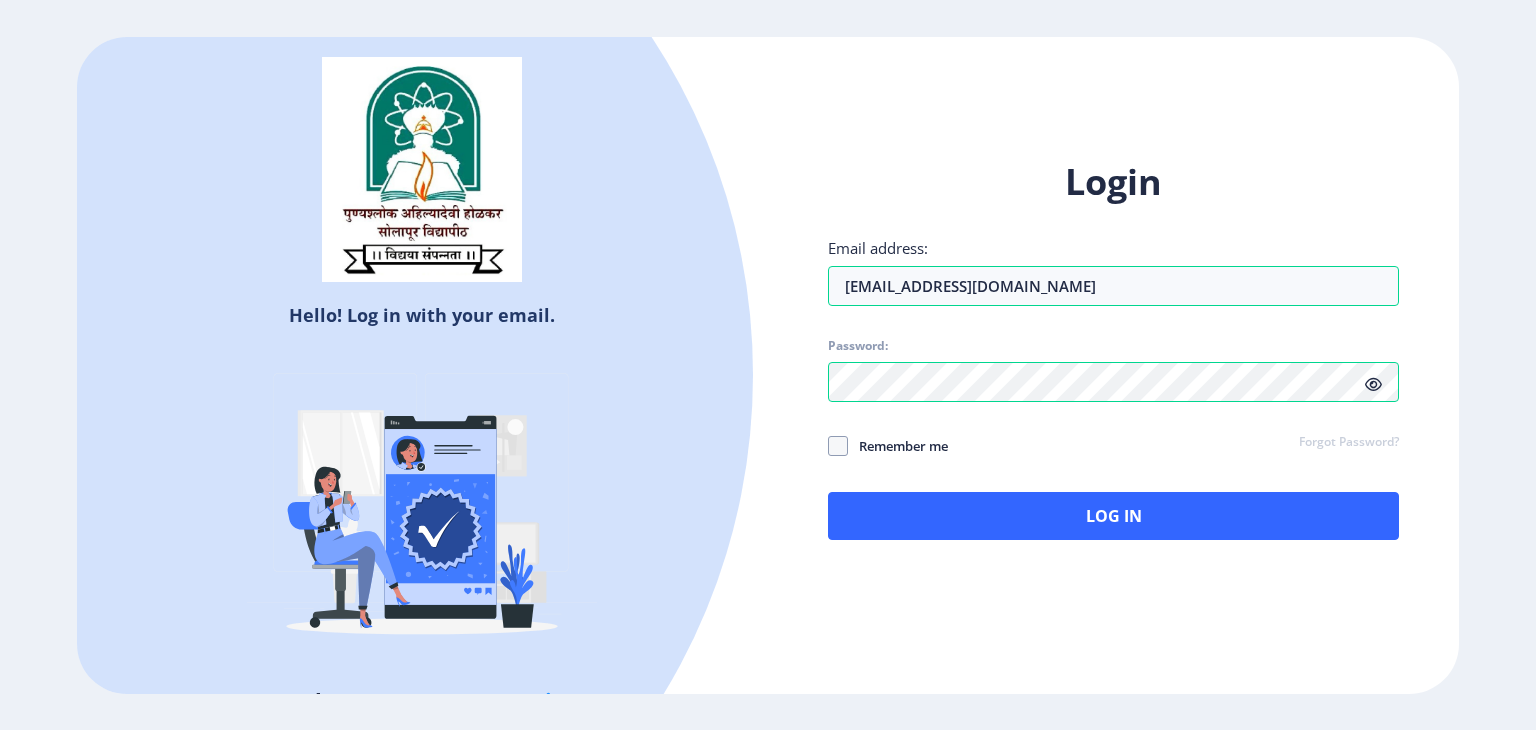 click 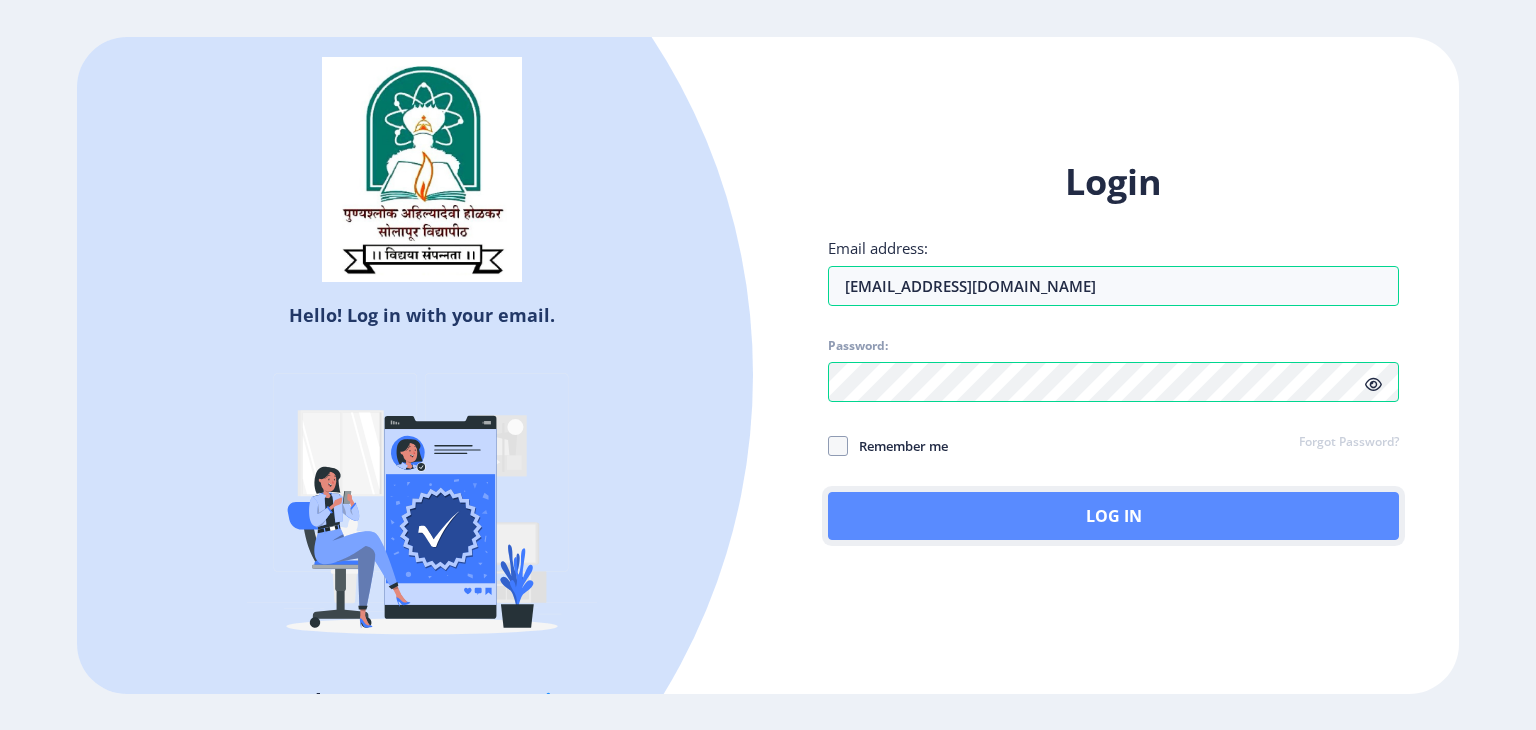 click on "Log In" 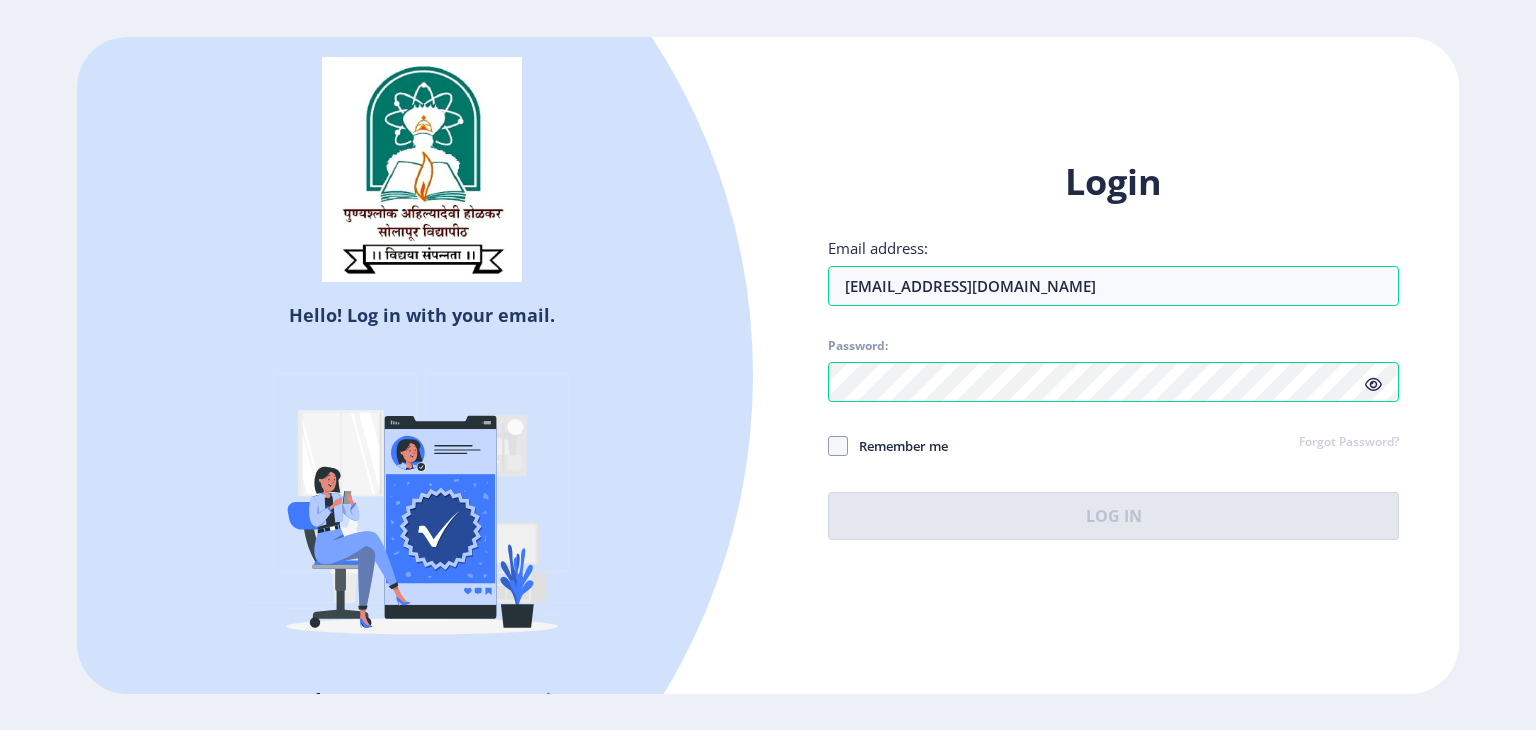 click on "Forgot Password?" 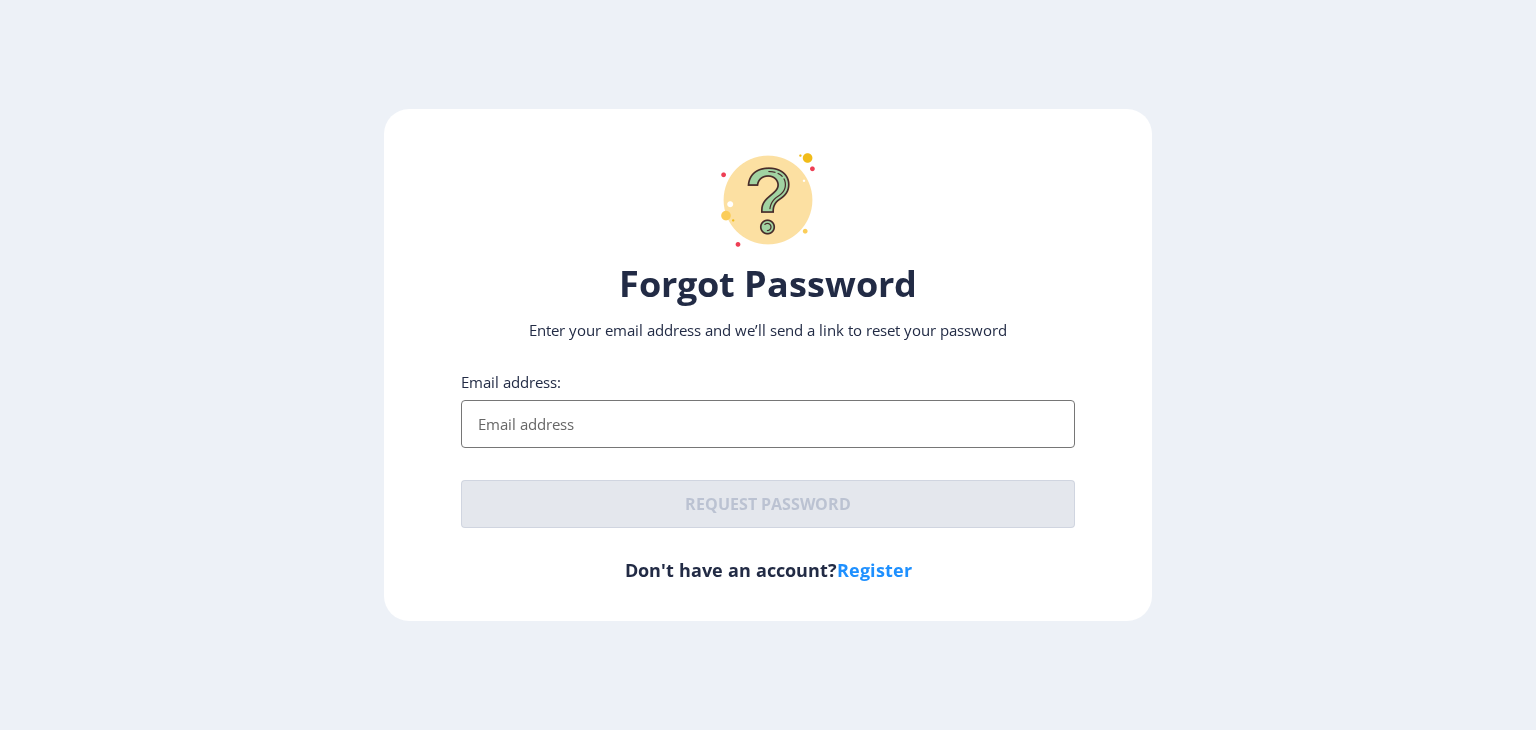 click on "Email address:" at bounding box center [768, 424] 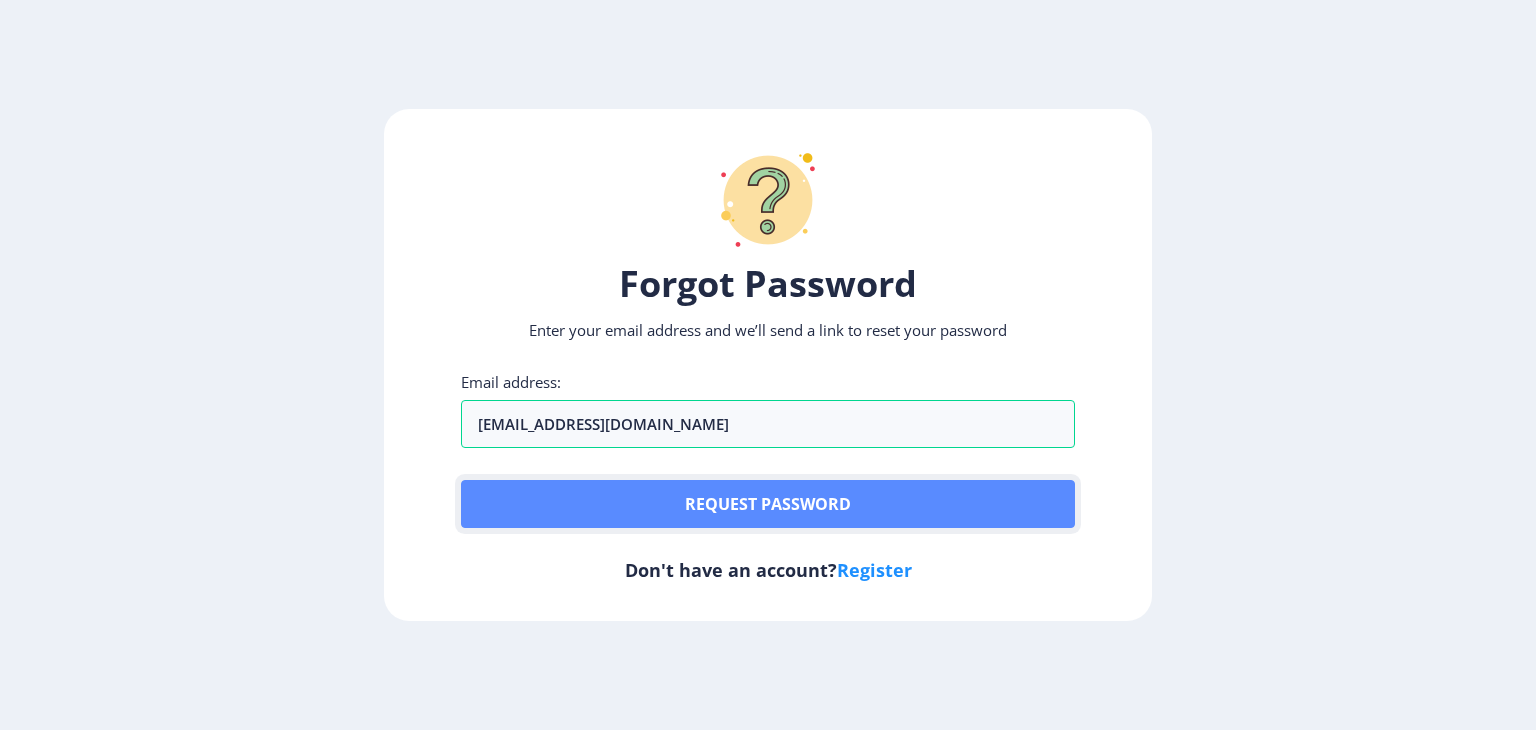 click on "Request password" 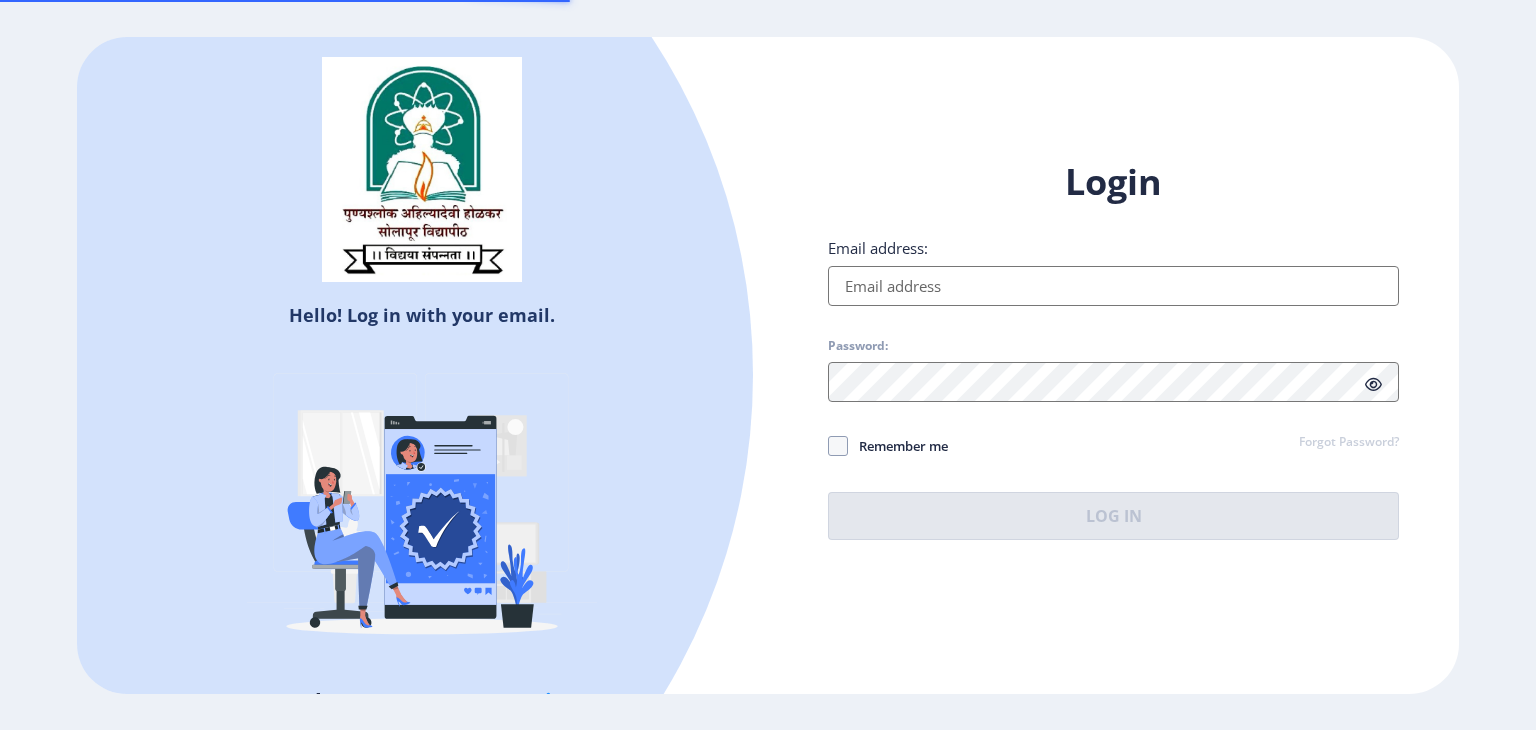 select 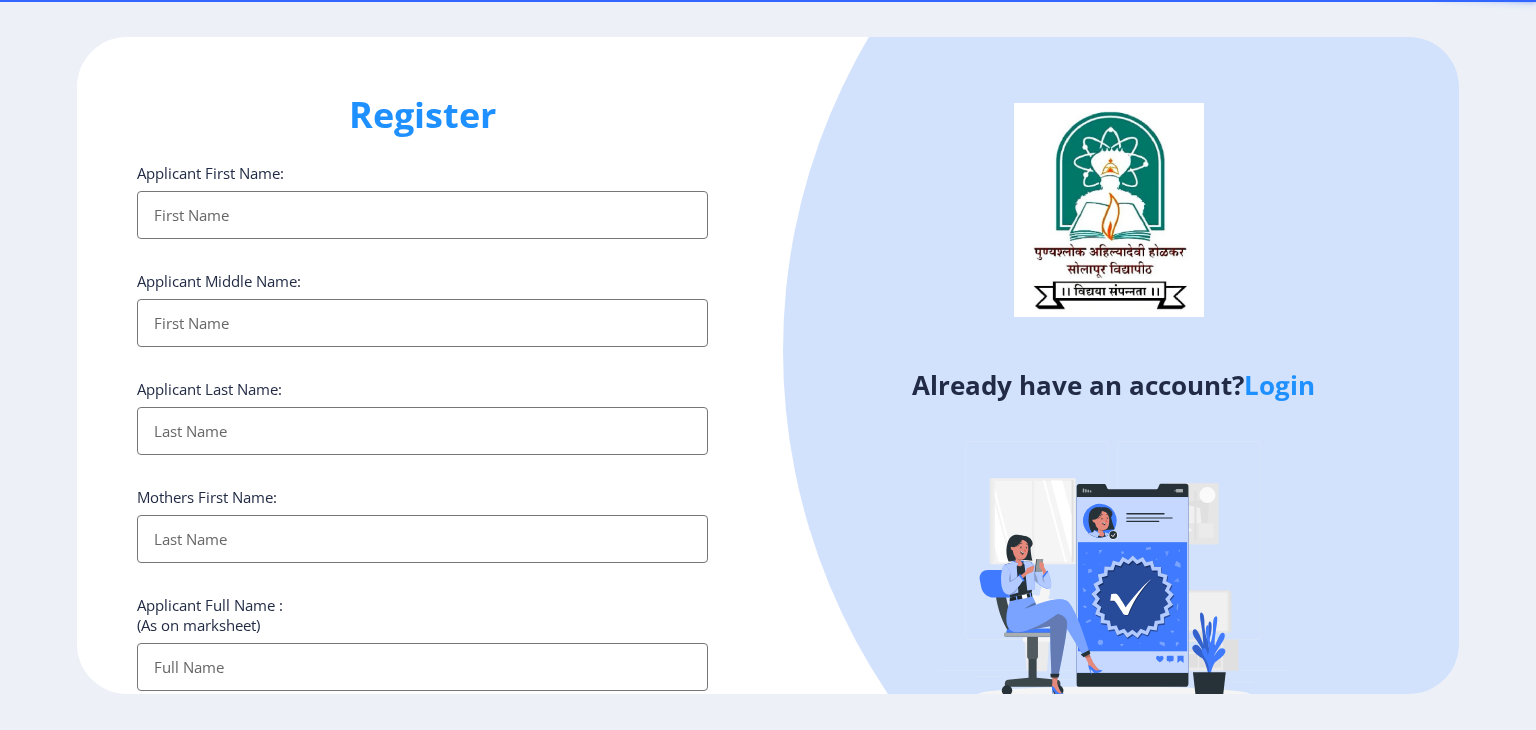 select 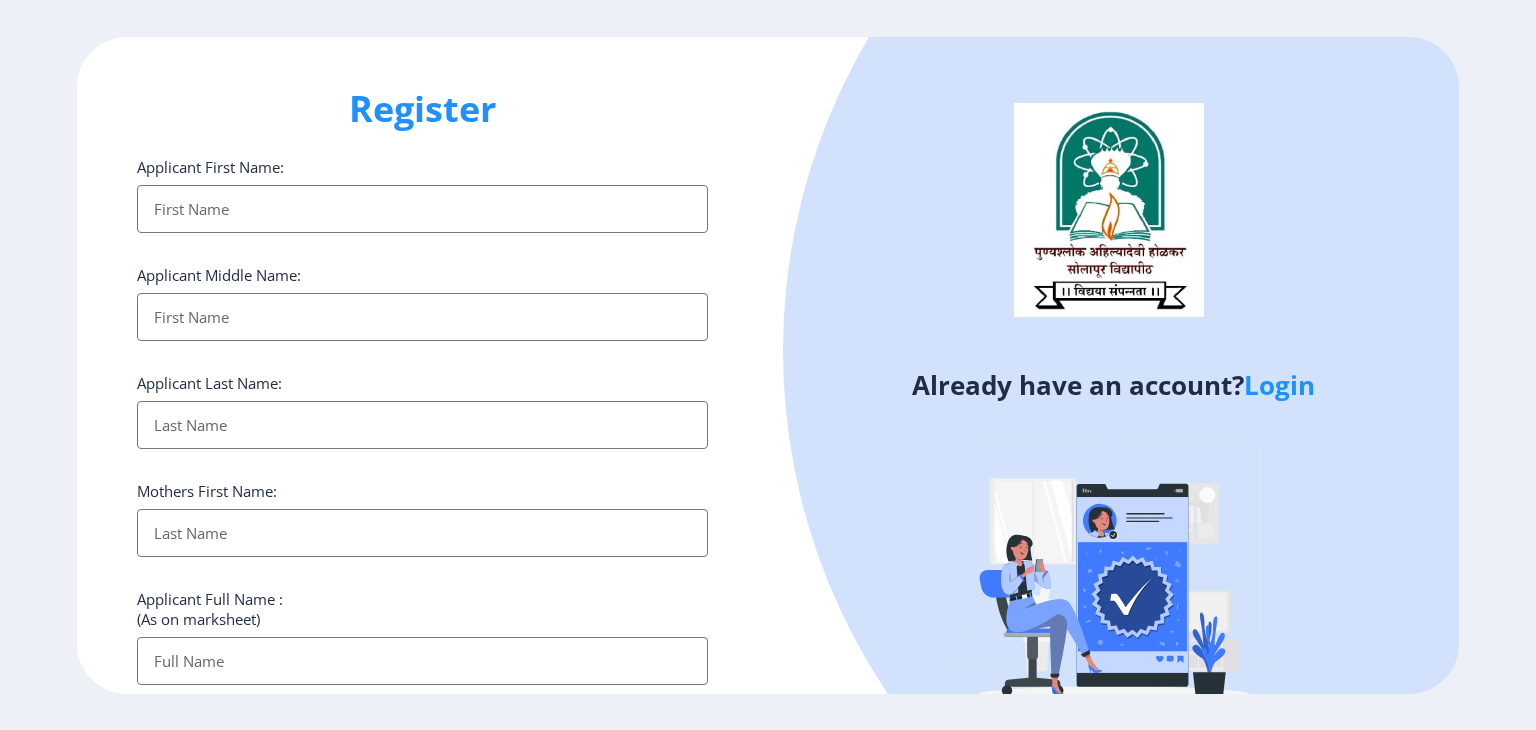scroll, scrollTop: 7, scrollLeft: 0, axis: vertical 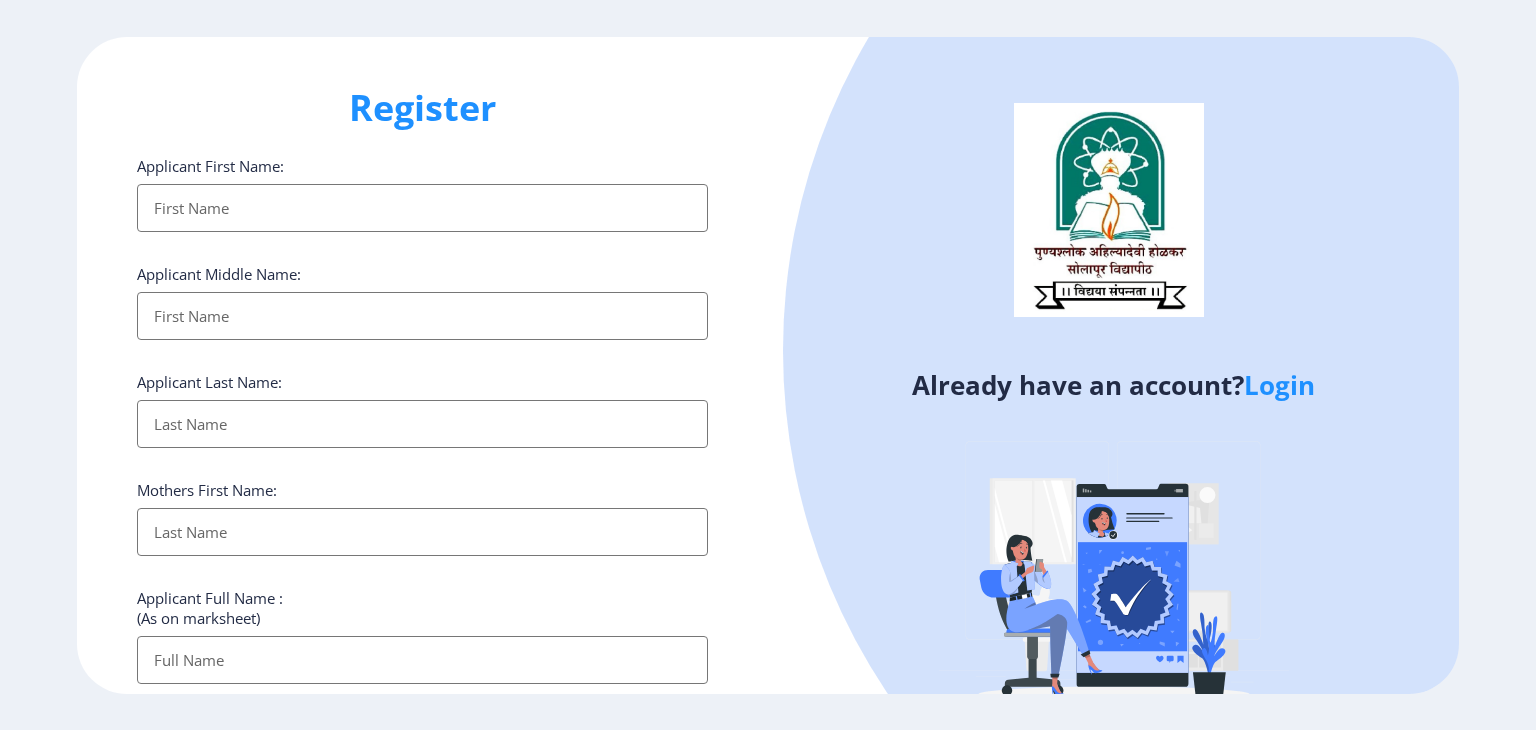 click on "Applicant First Name:" at bounding box center [422, 208] 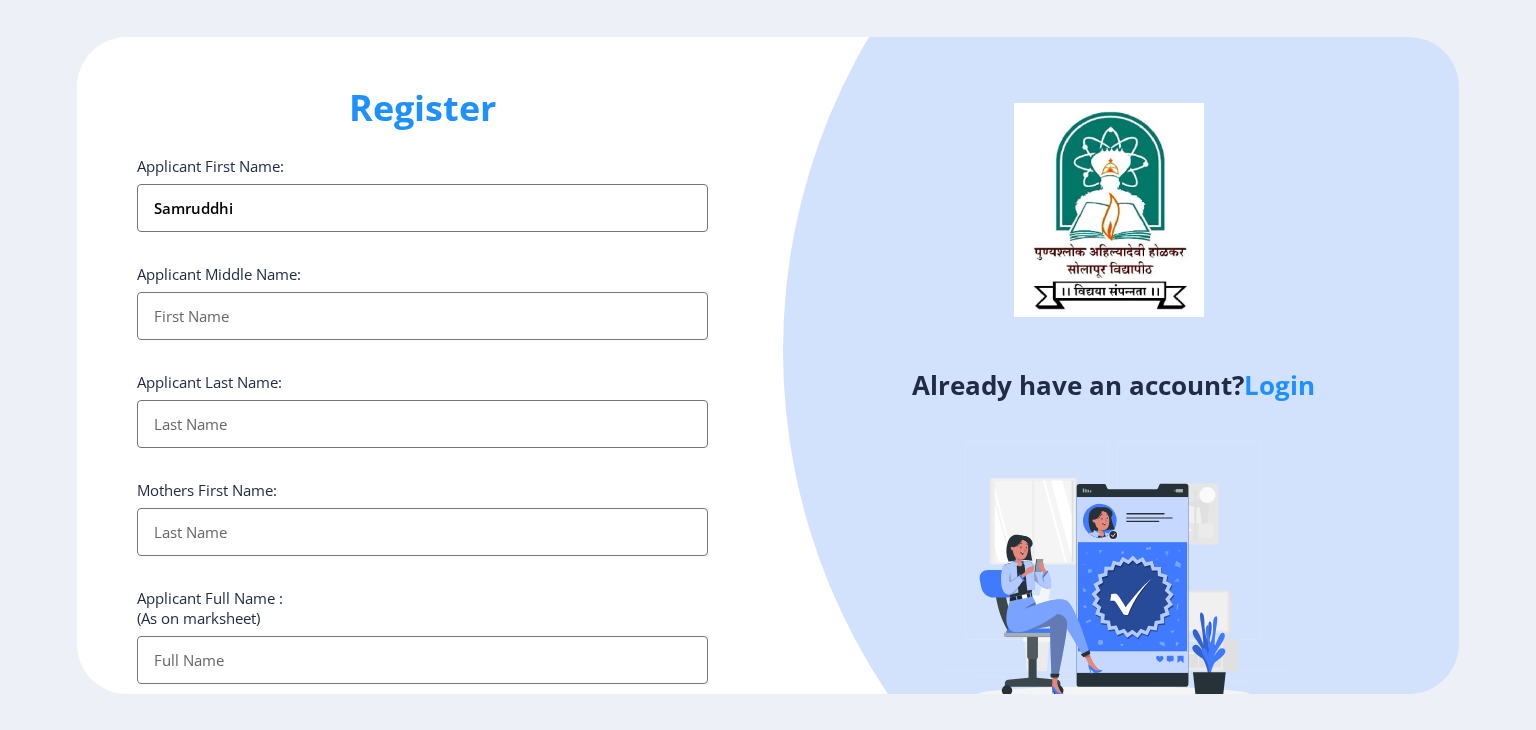 type on "Samruddhi" 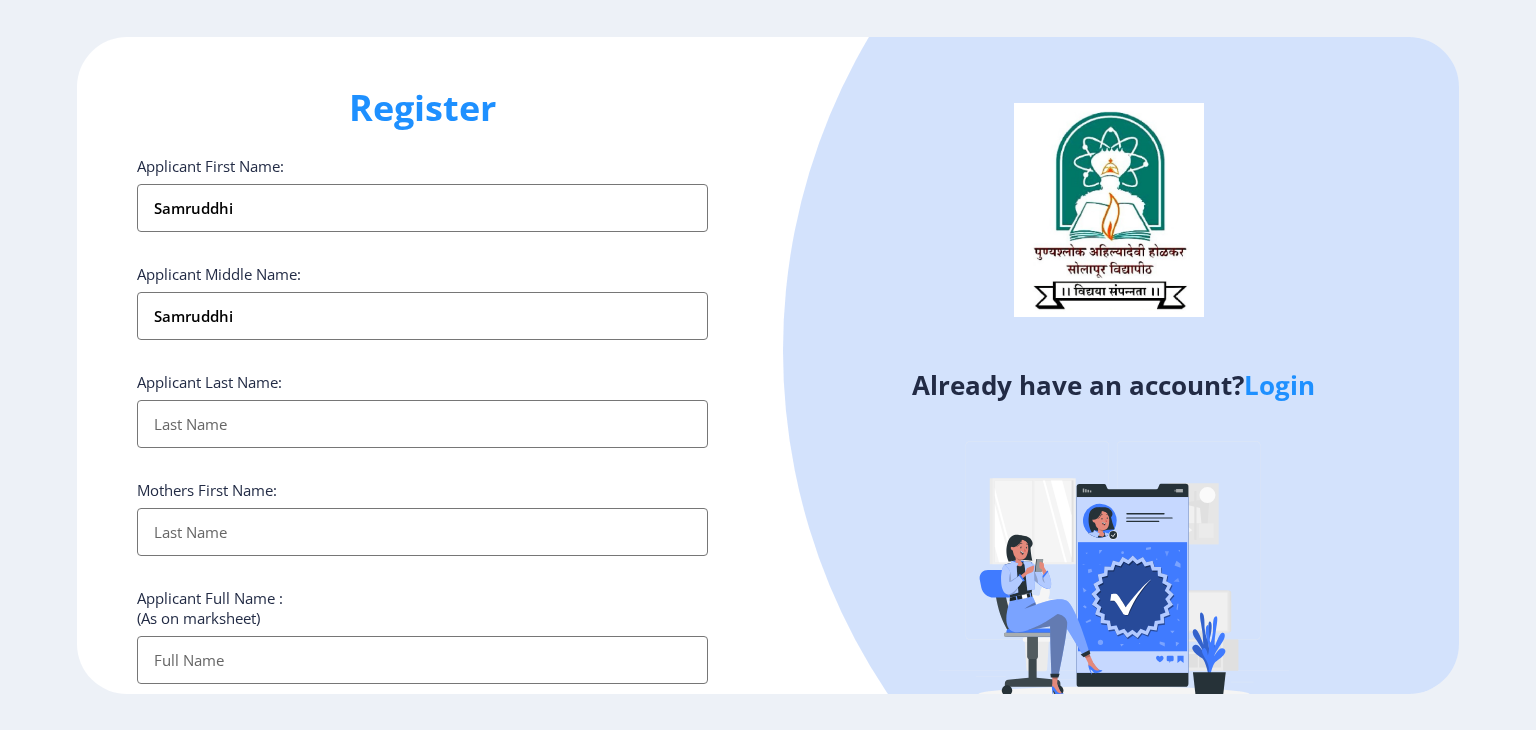 type on "Kulkarni" 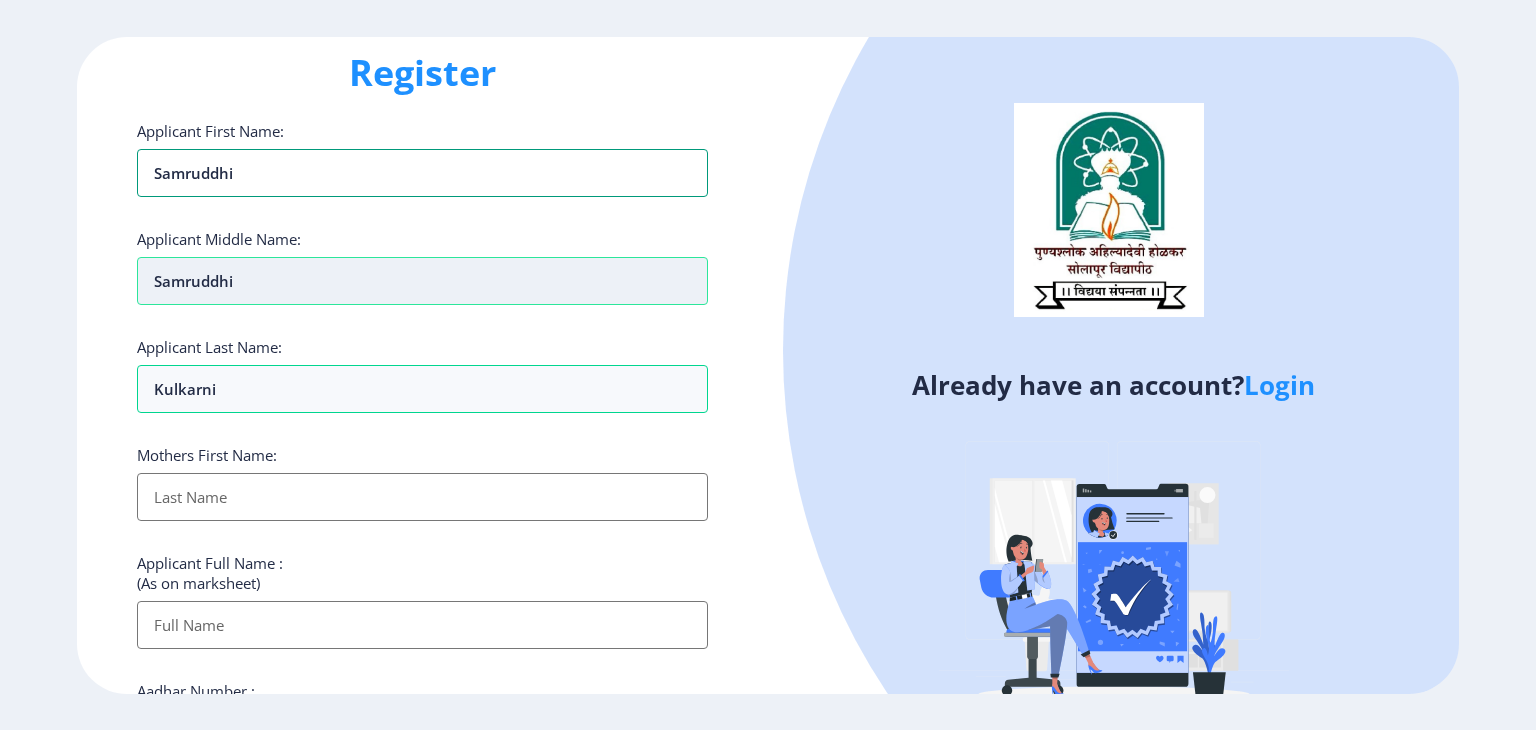 scroll, scrollTop: 43, scrollLeft: 0, axis: vertical 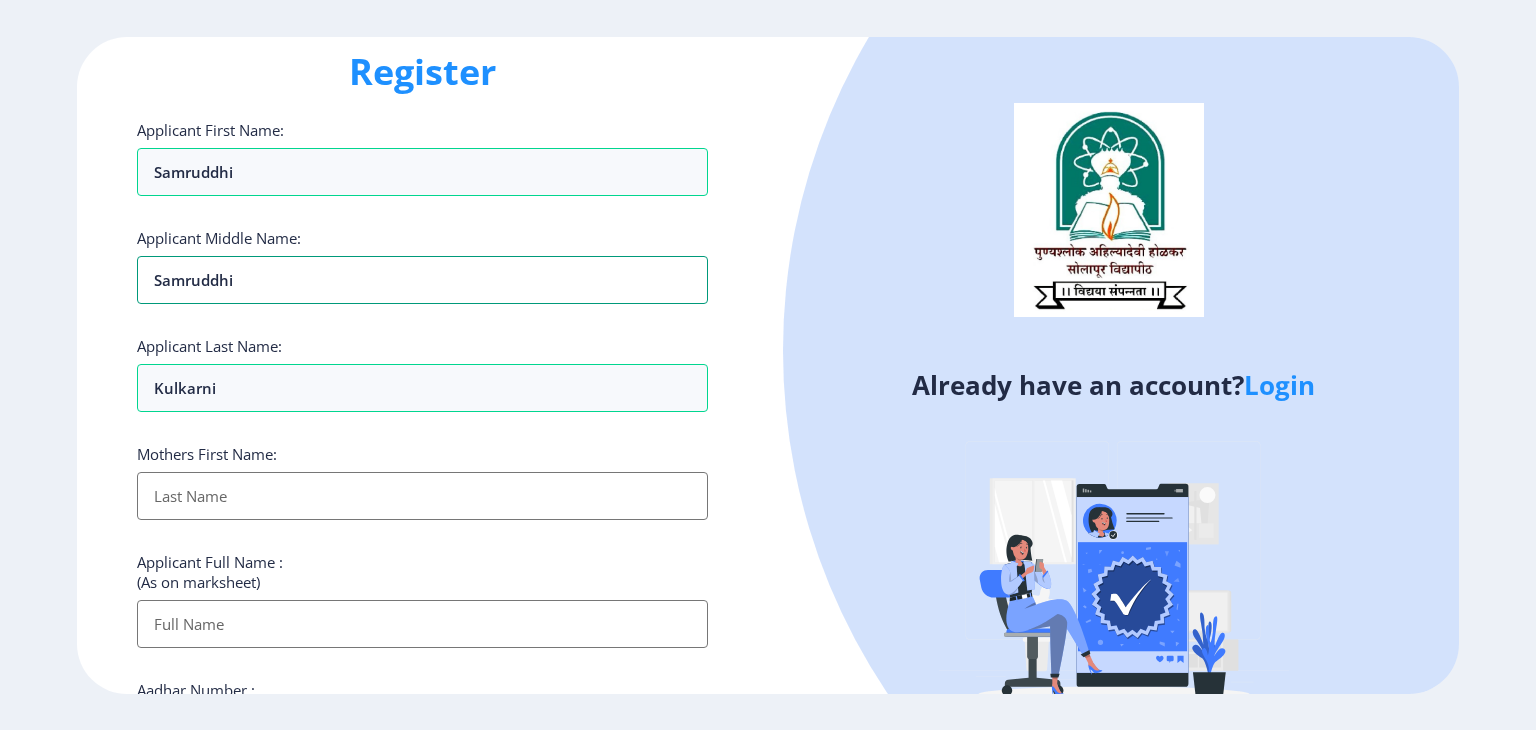 drag, startPoint x: 256, startPoint y: 281, endPoint x: 88, endPoint y: 271, distance: 168.29736 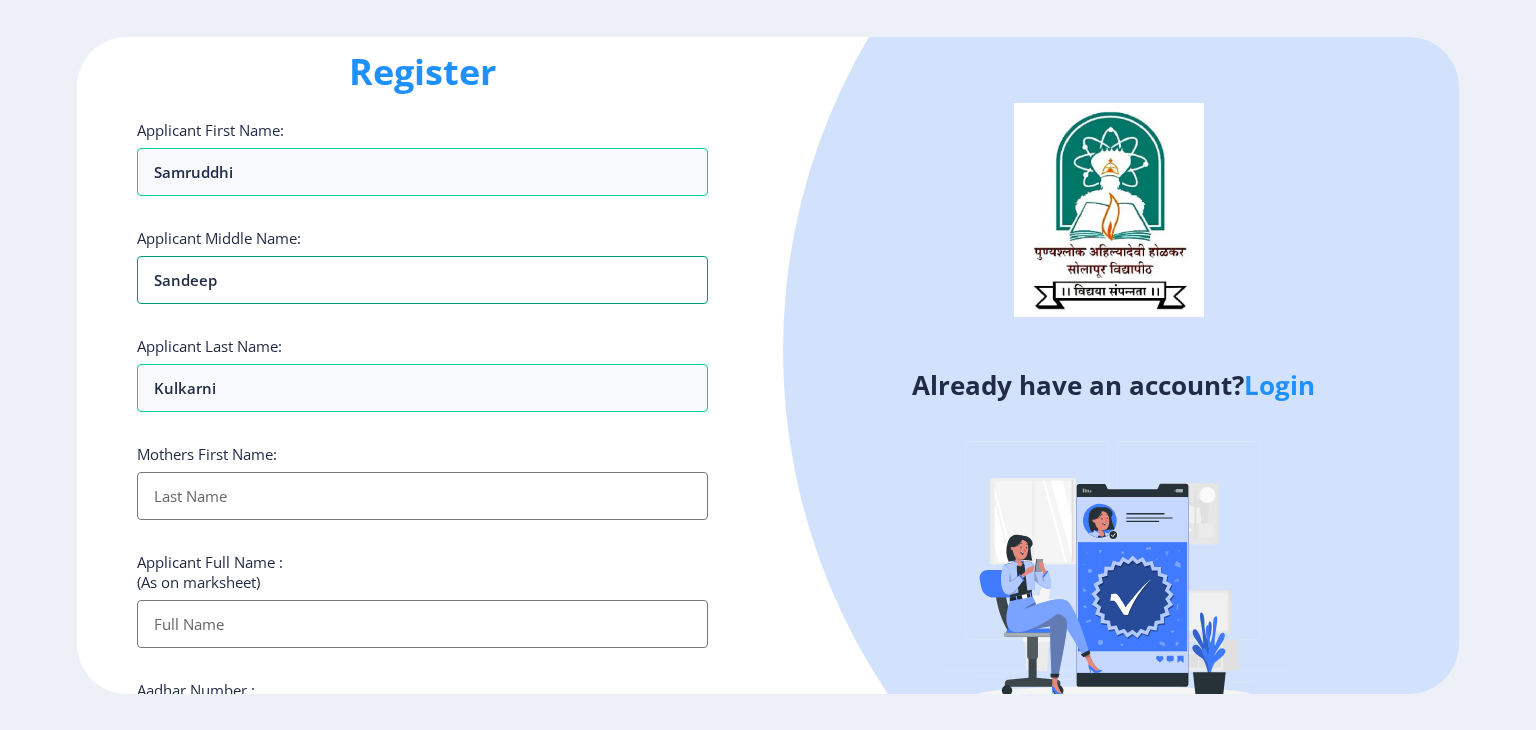 type on "Sandeep" 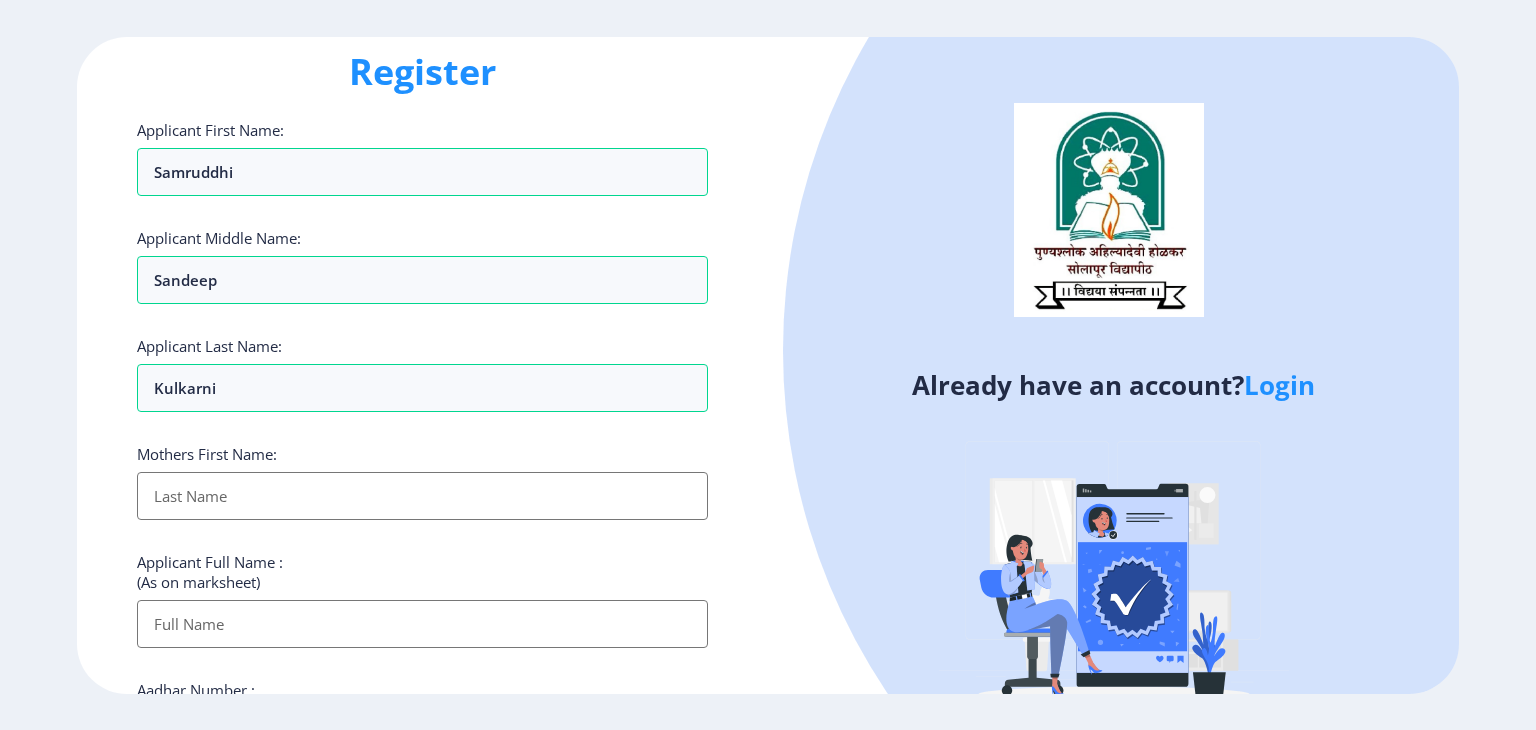 click on "Applicant First Name:" at bounding box center [422, 496] 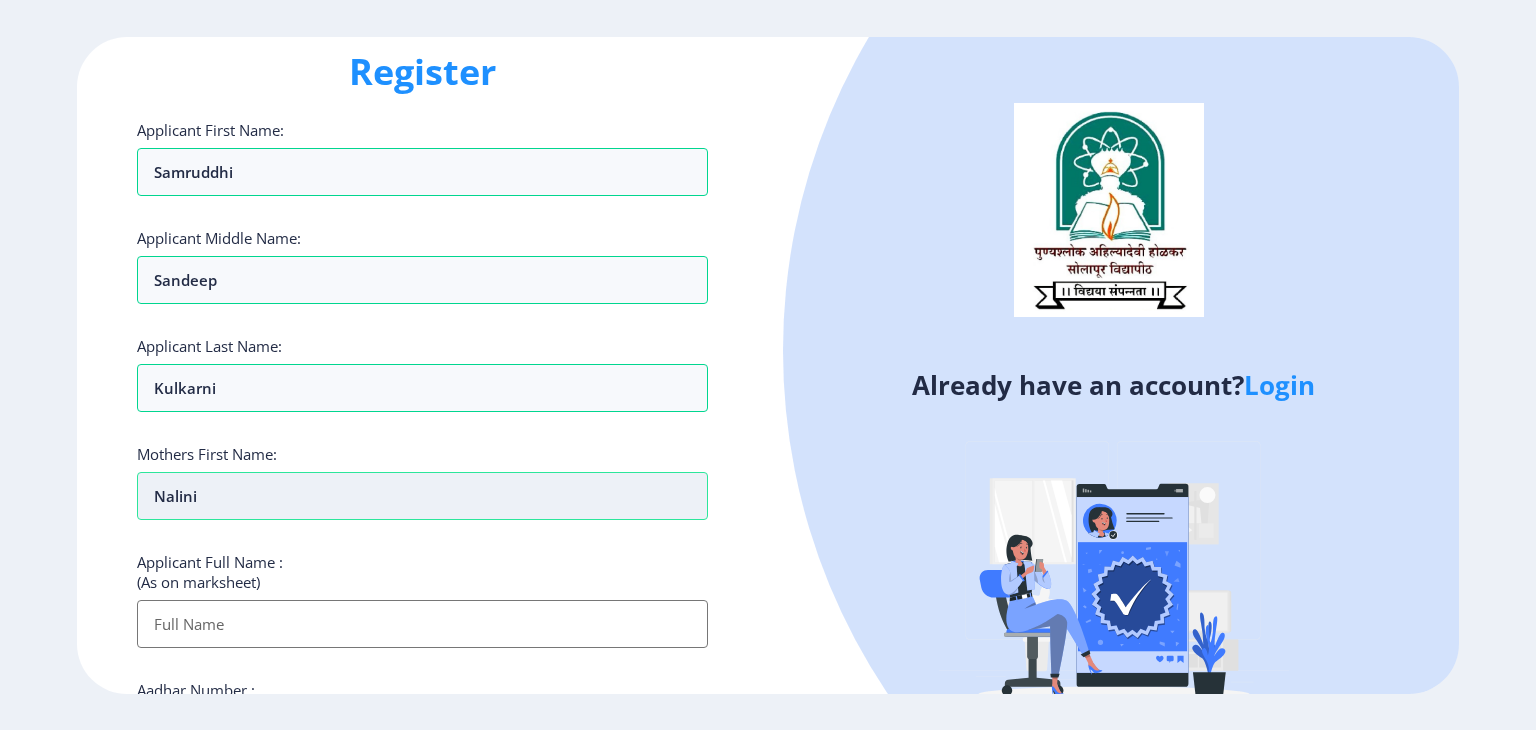 scroll, scrollTop: 335, scrollLeft: 0, axis: vertical 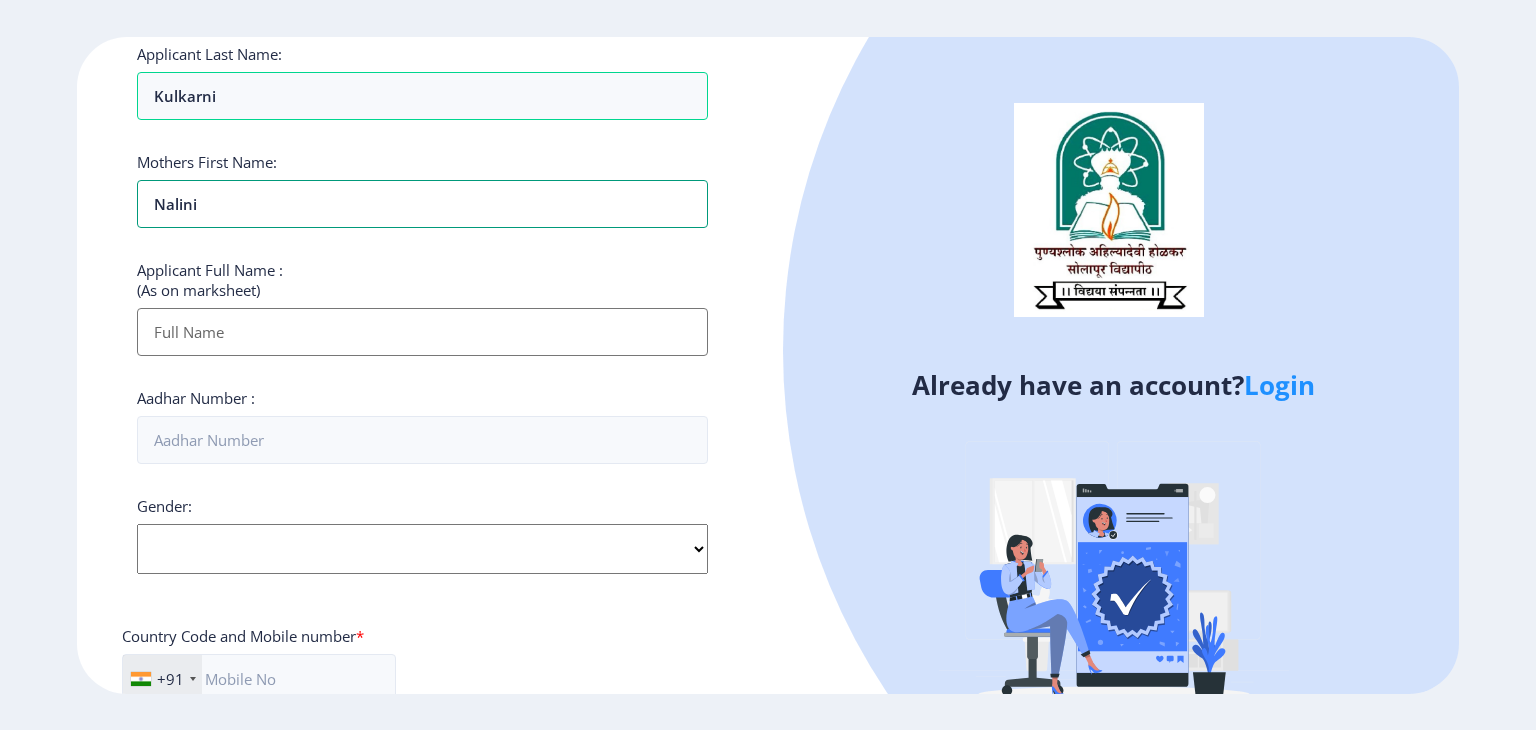 type on "nalini" 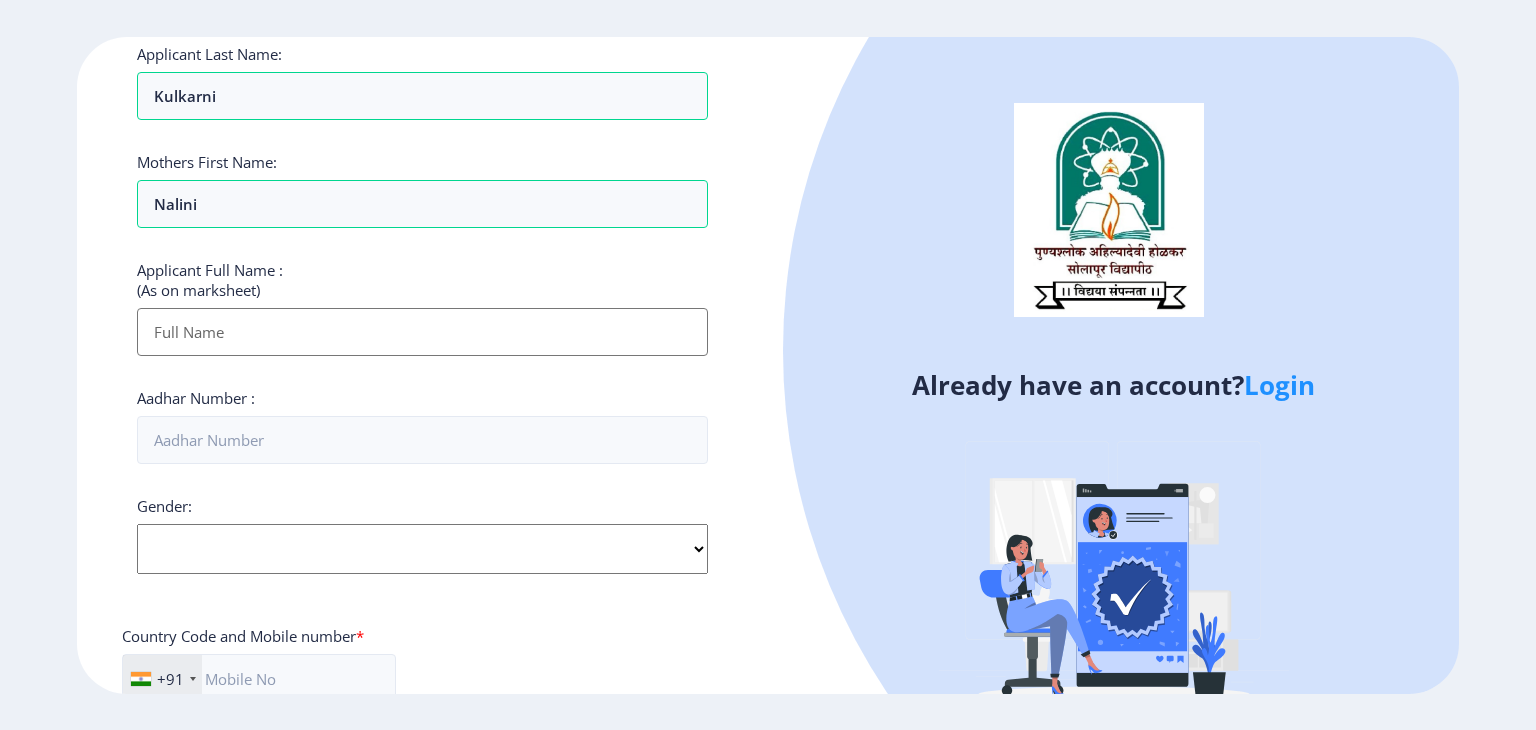 click on "Applicant First Name:" at bounding box center (422, 332) 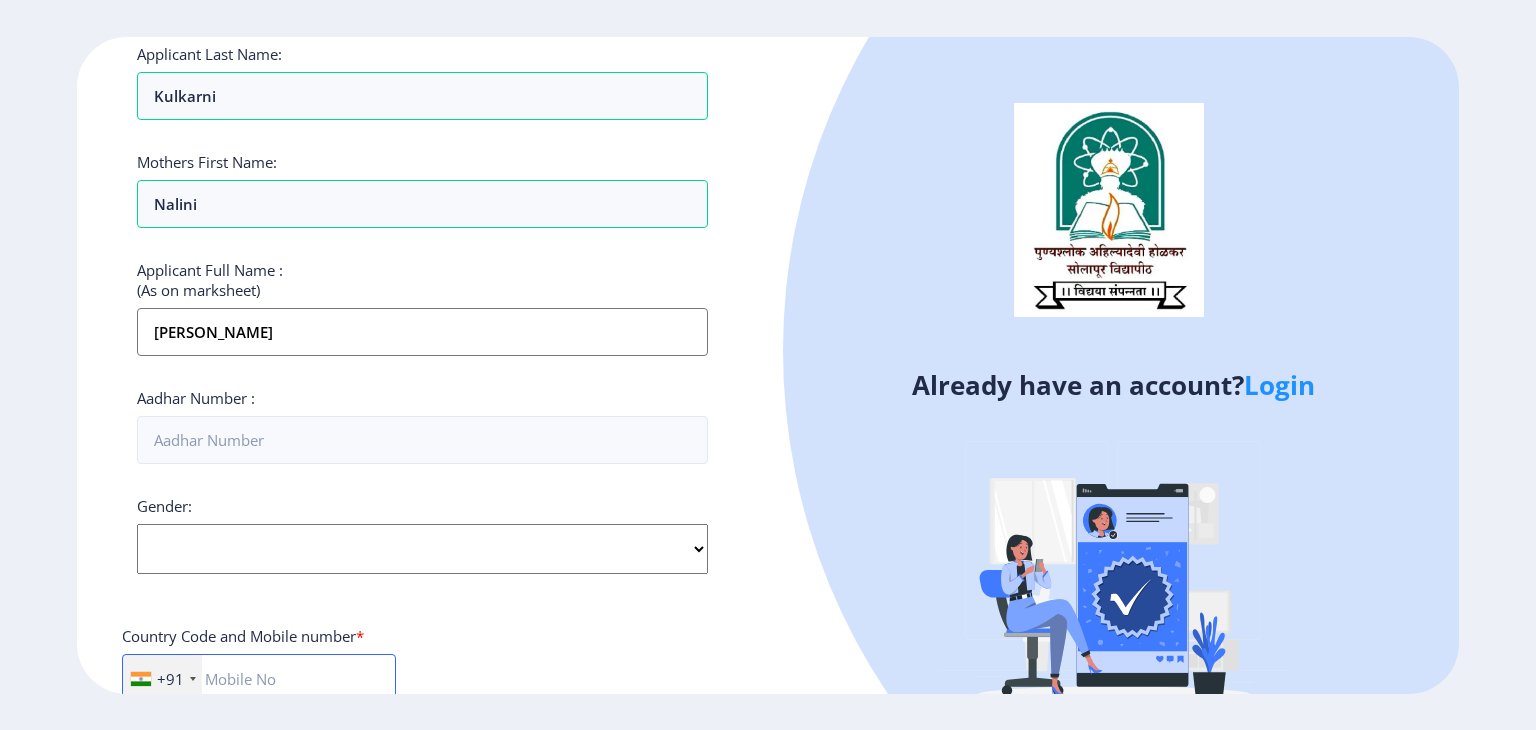 type on "08459218764" 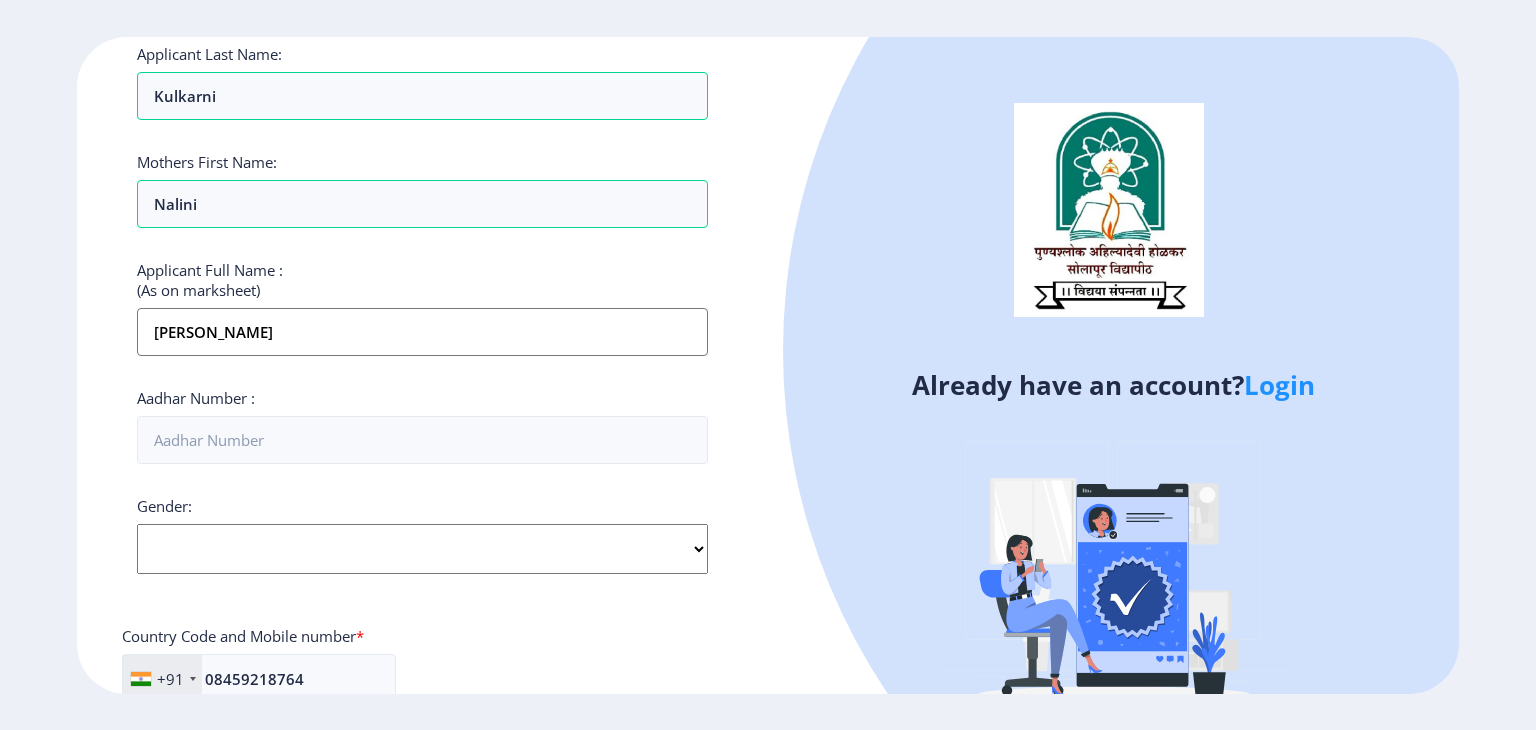 type on "[EMAIL_ADDRESS][DOMAIN_NAME]" 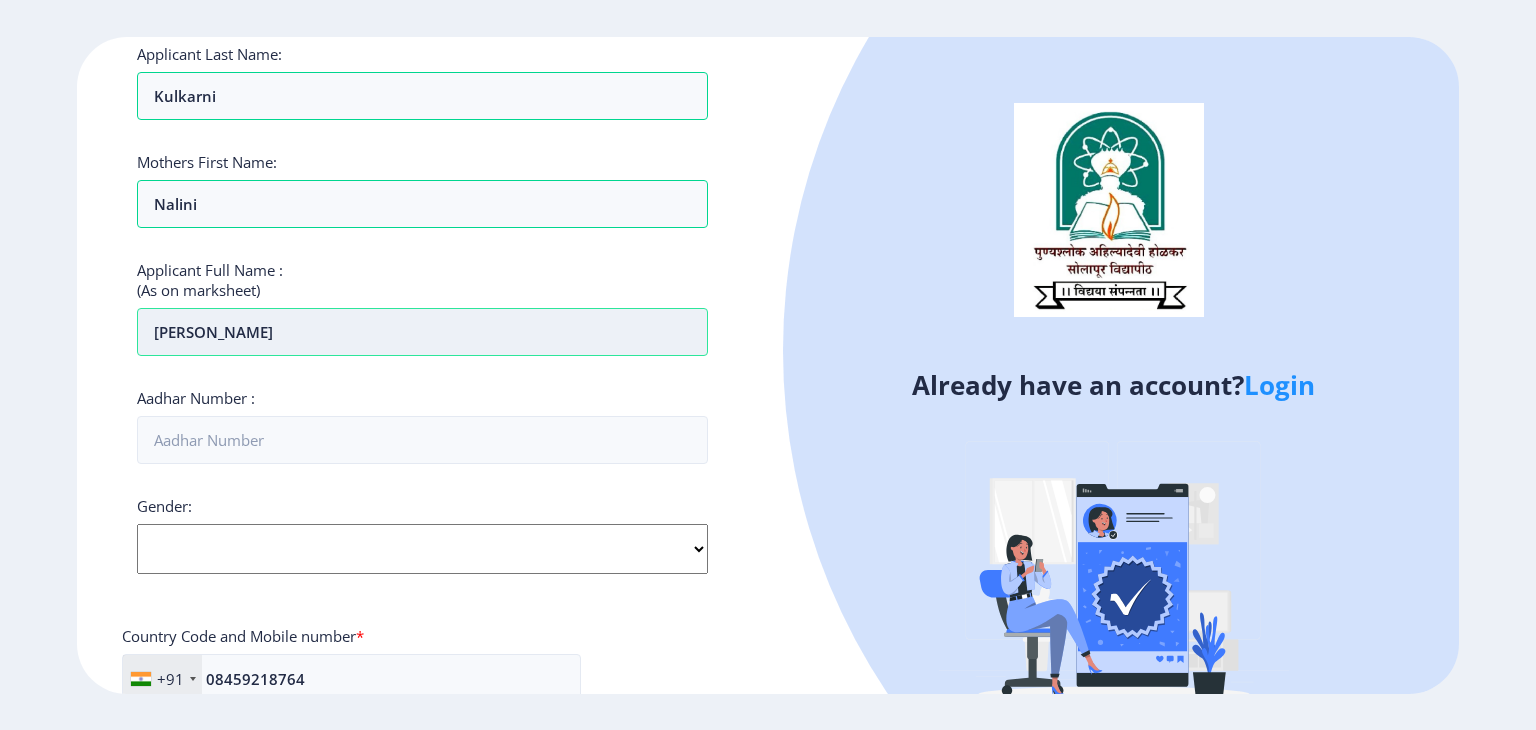 click on "Samruddhi Kulkarni" at bounding box center [422, 332] 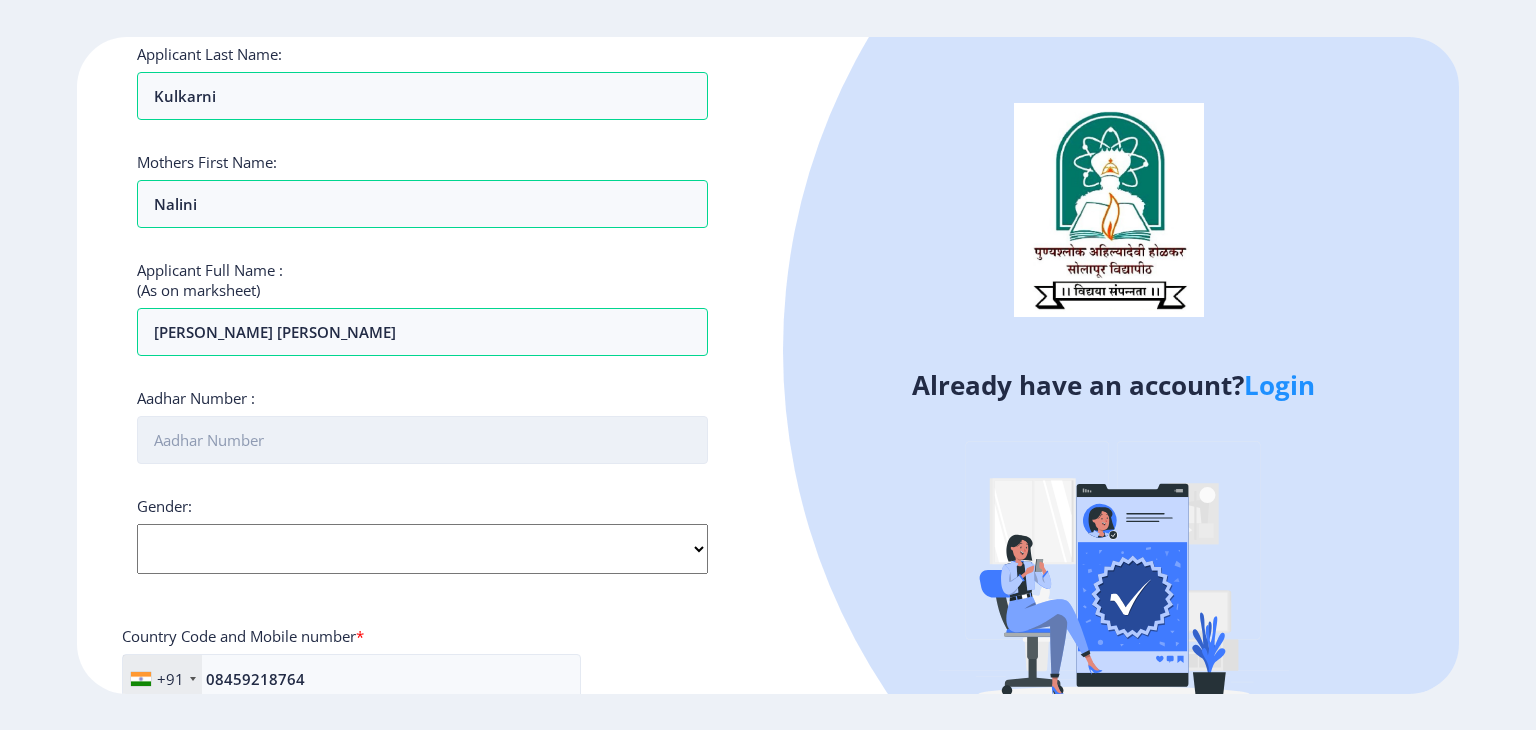 click on "Aadhar Number :" at bounding box center [422, 440] 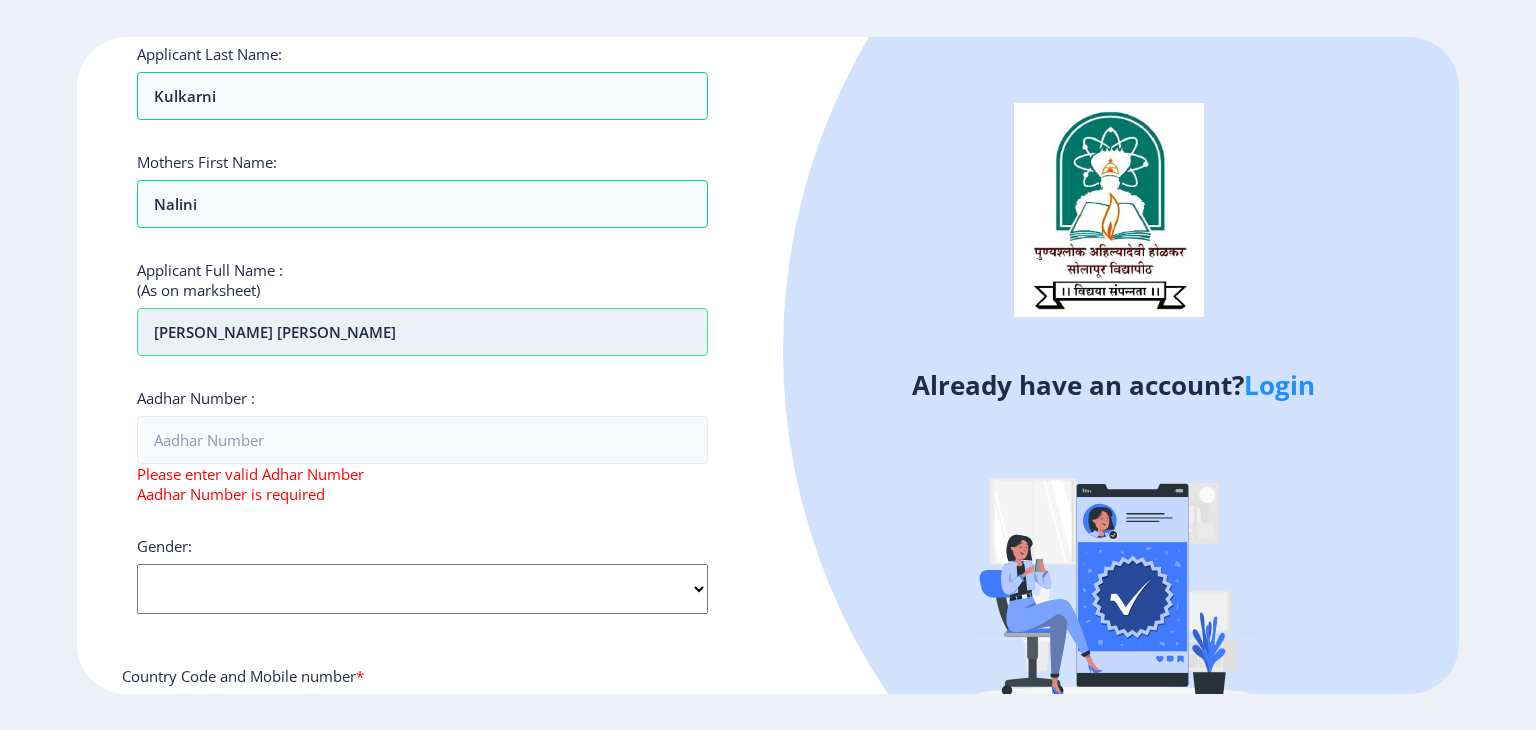click on "Samruddhi Sandeep Kulkarni" at bounding box center (422, 332) 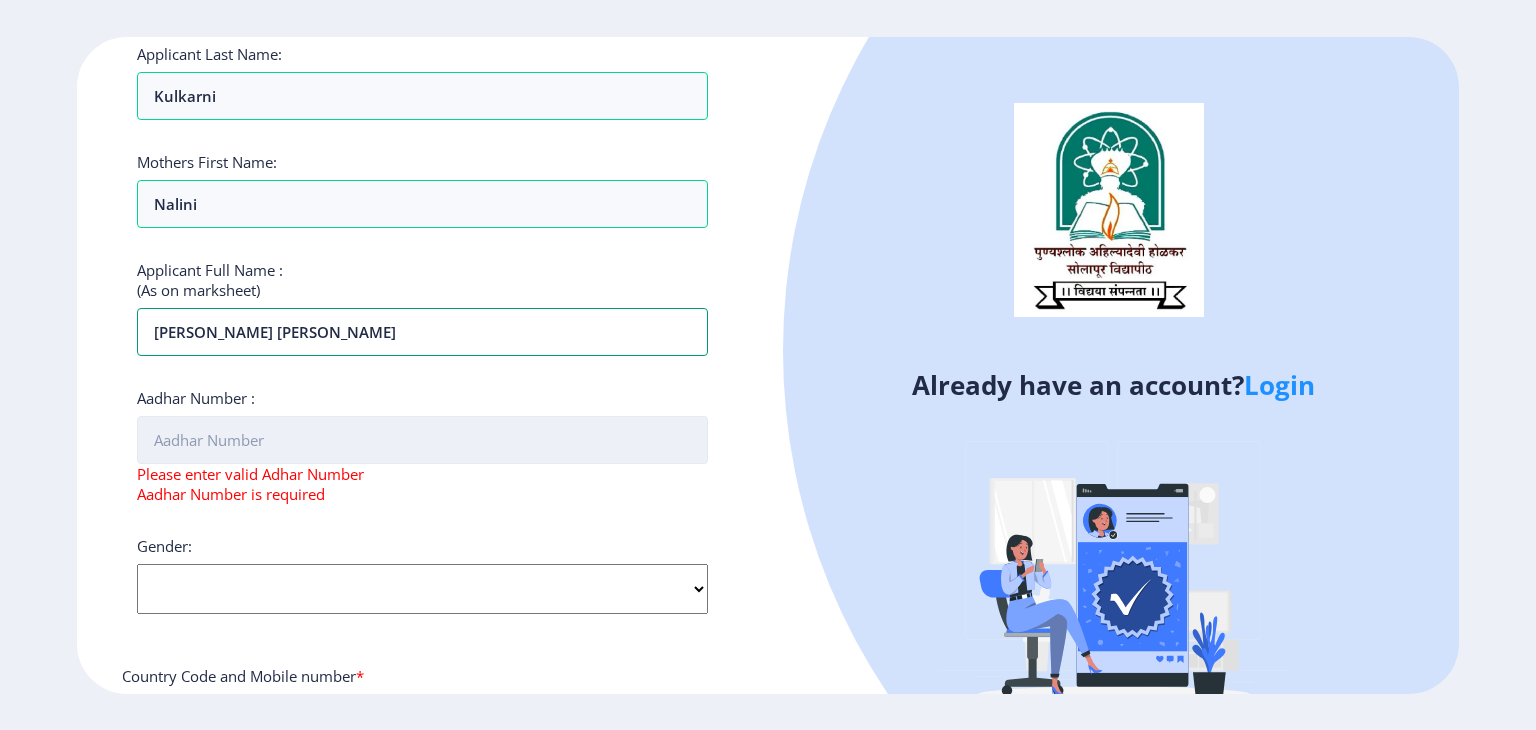 type on "Kulkarni Samruddhi Sandeep" 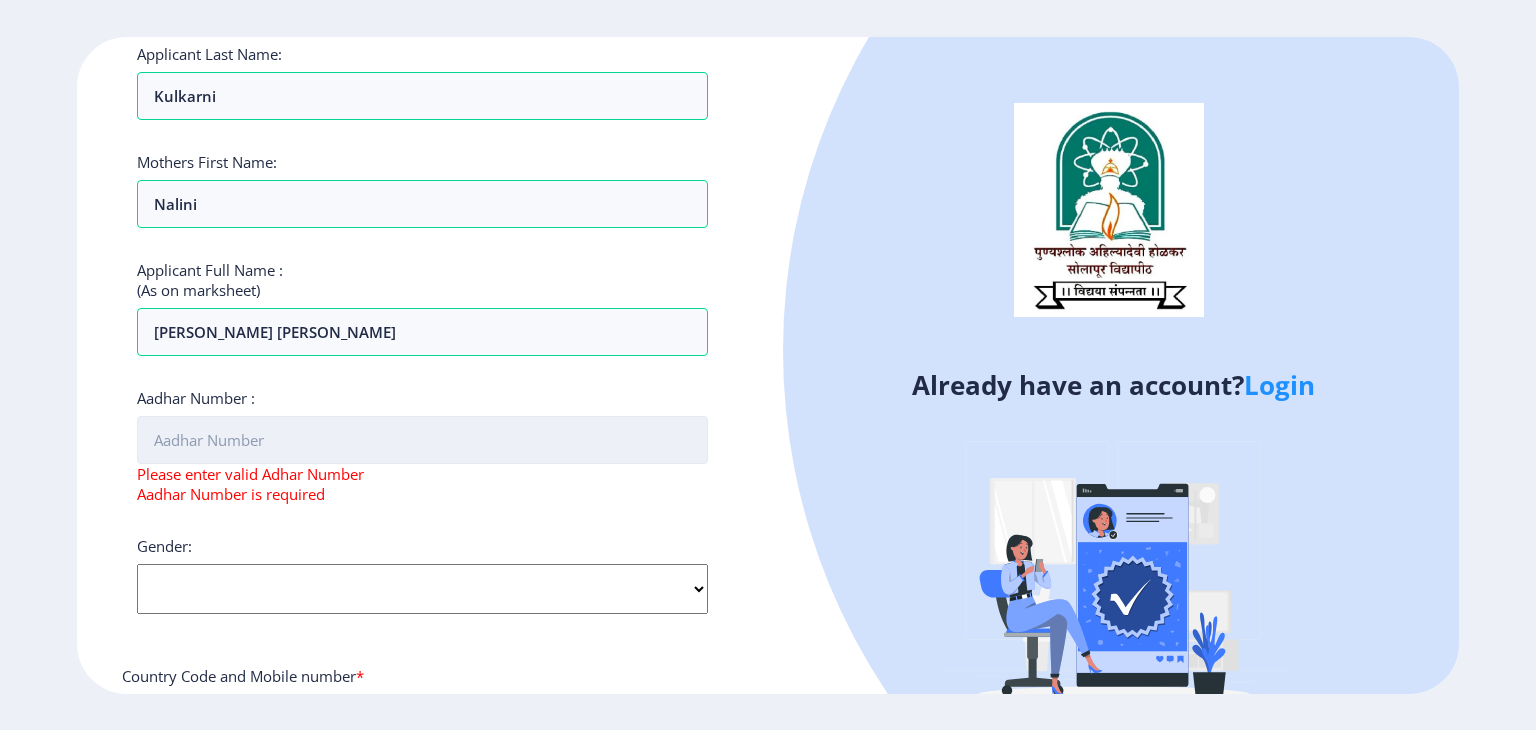 click on "Aadhar Number :" at bounding box center [422, 440] 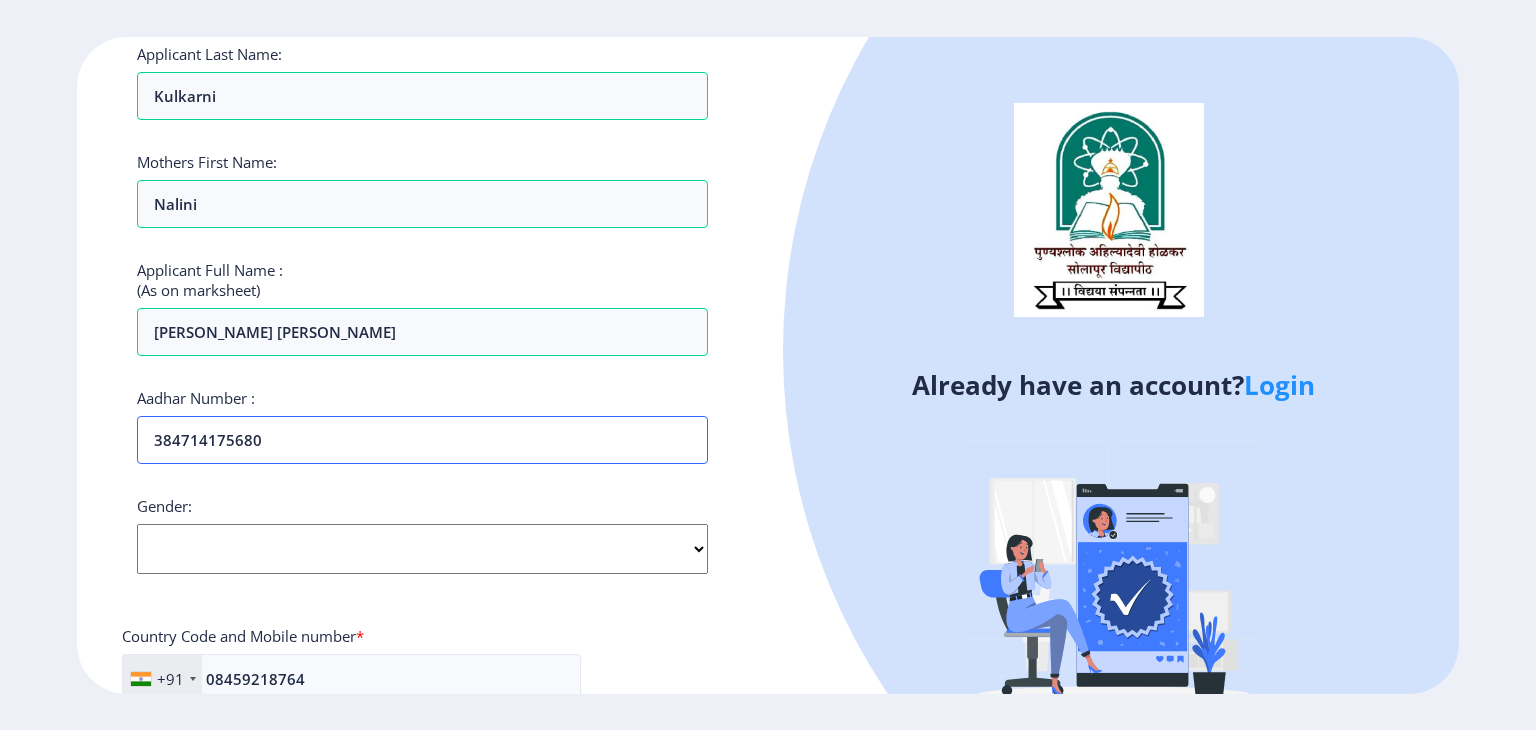 type on "384714175680" 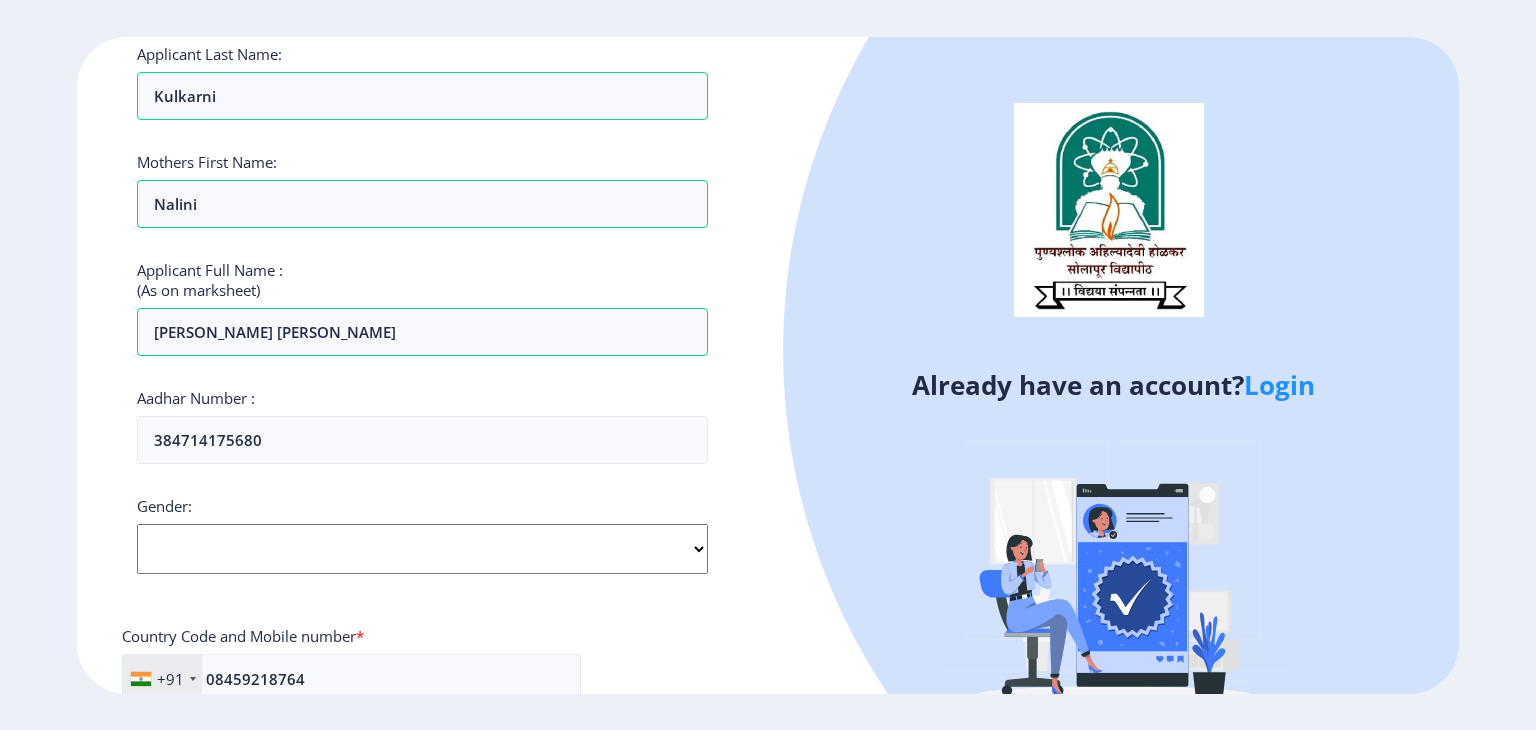 click on "Select Gender Male Female Other" 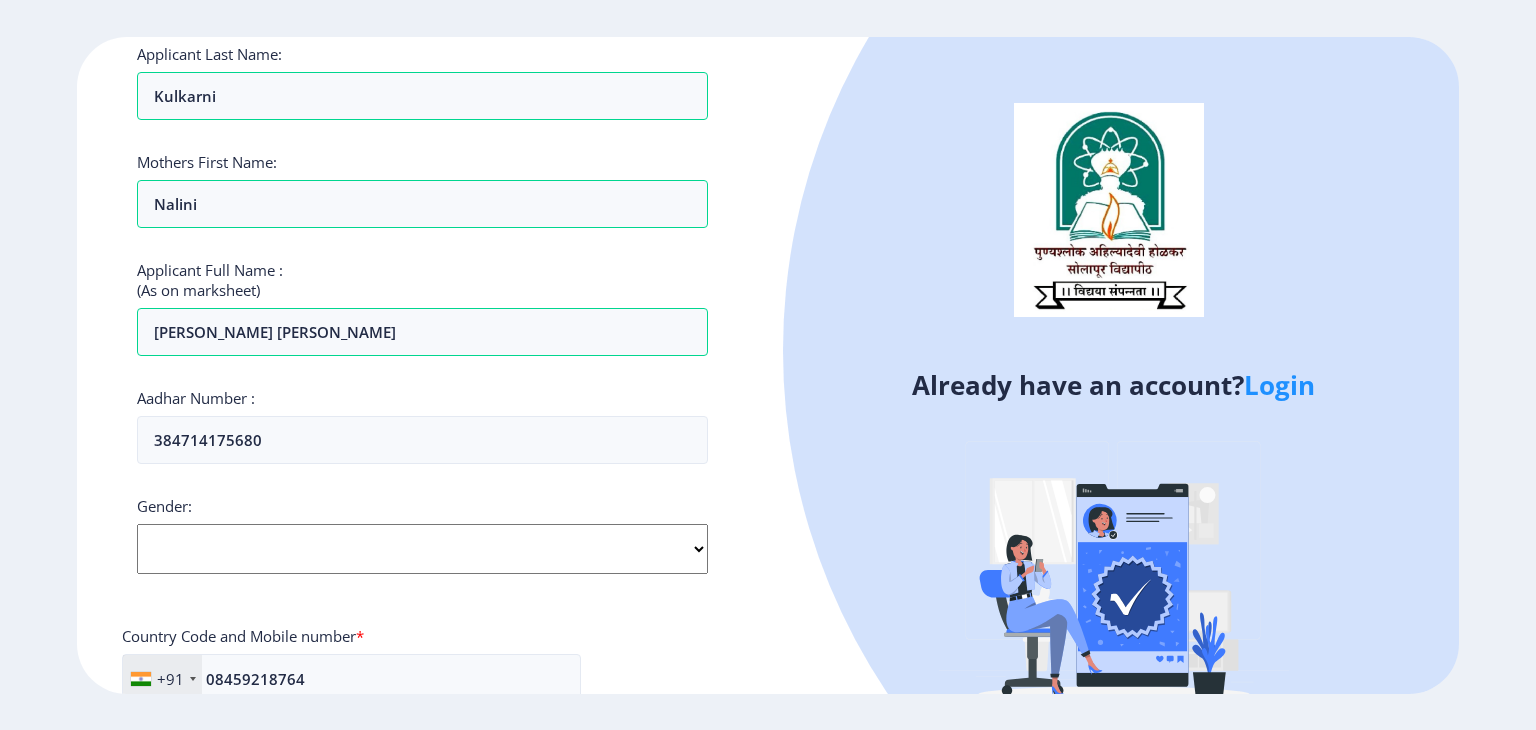 select on "[DEMOGRAPHIC_DATA]" 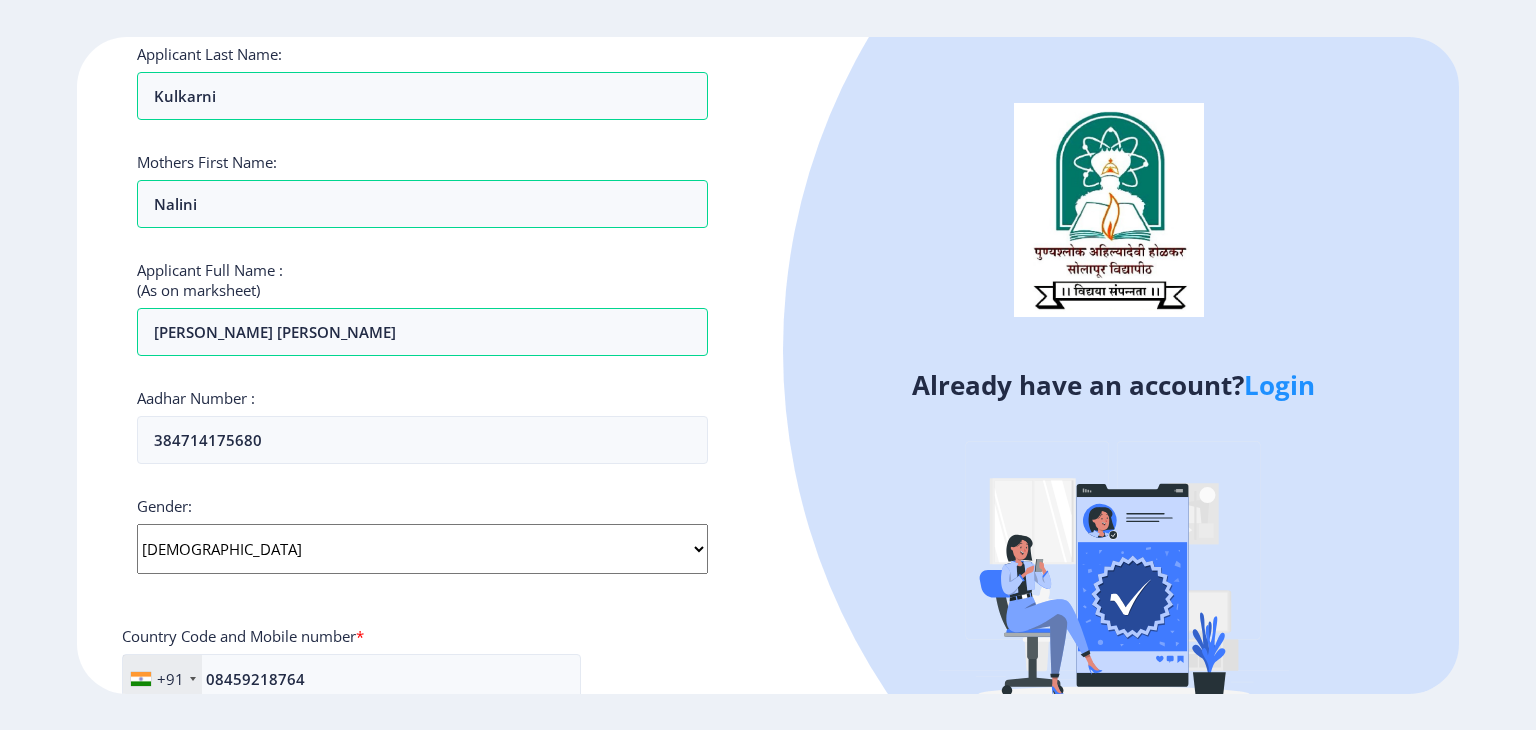 click on "Select Gender Male Female Other" 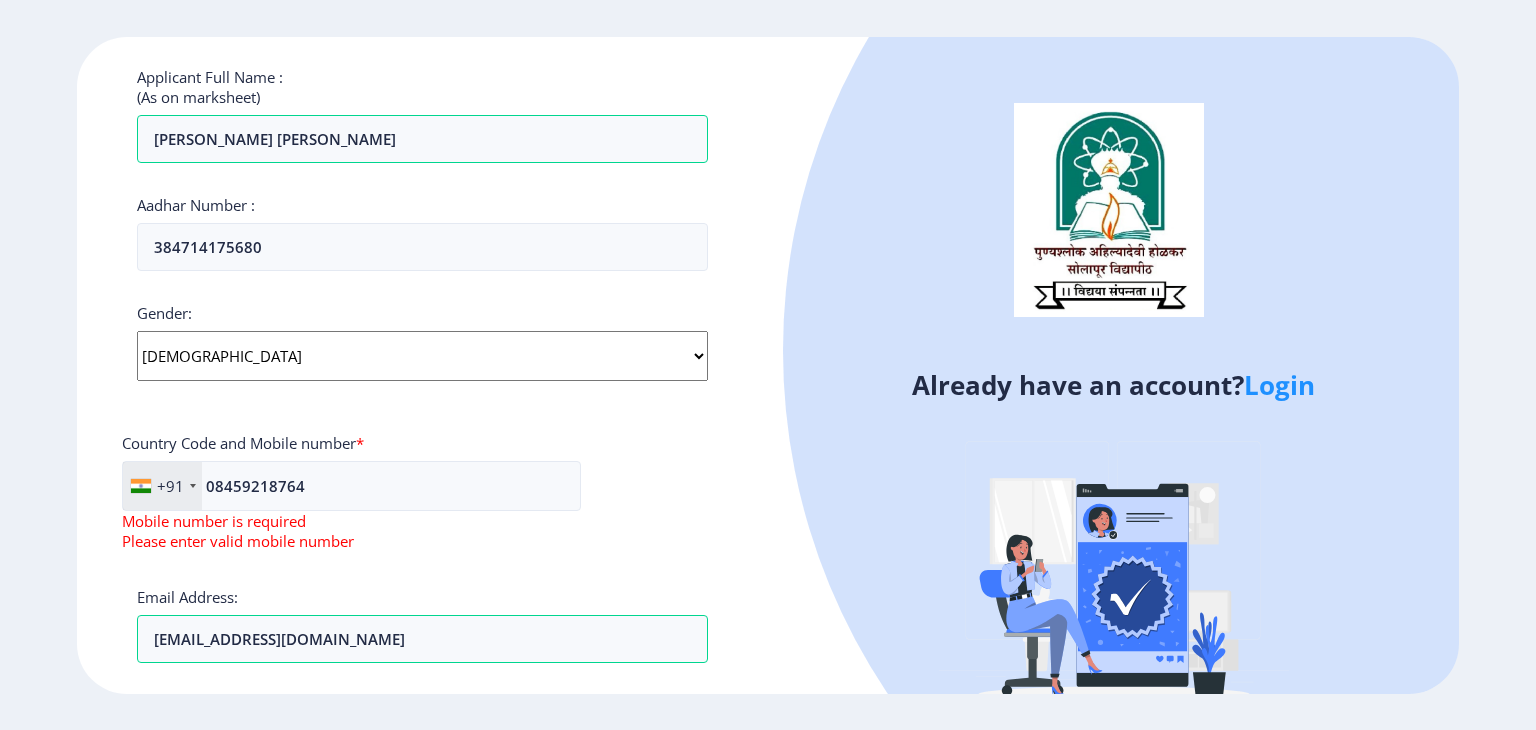 scroll, scrollTop: 772, scrollLeft: 0, axis: vertical 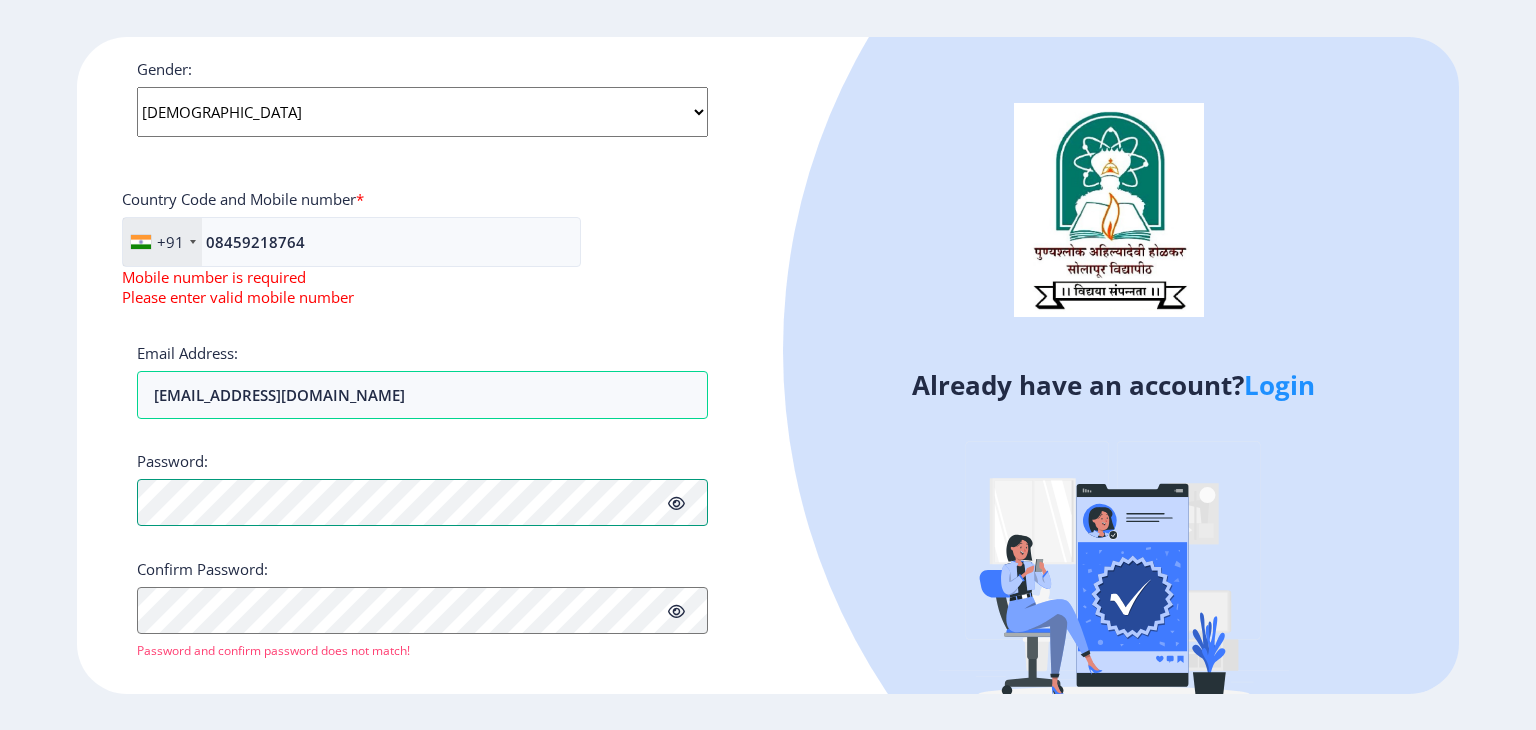 click 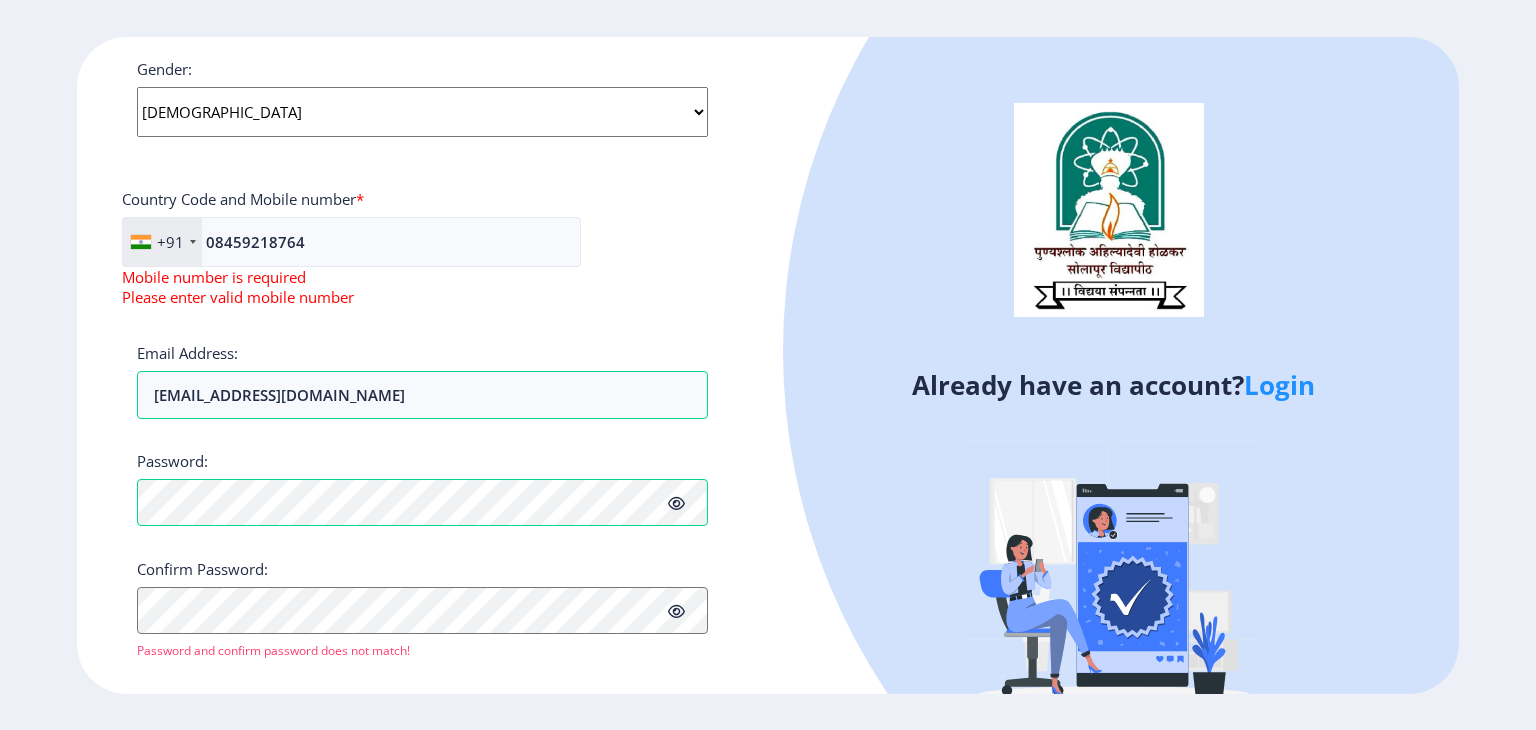 click 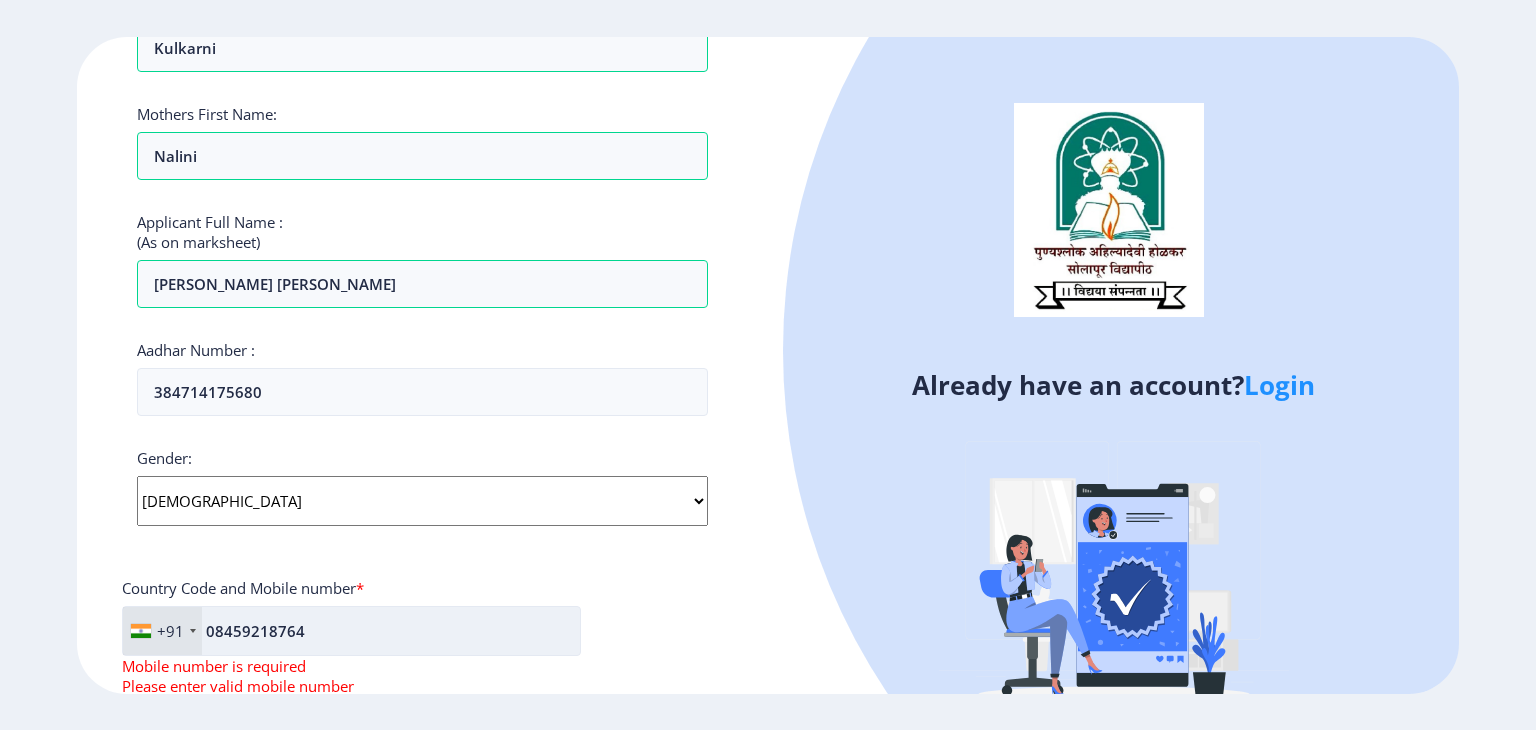 scroll, scrollTop: 472, scrollLeft: 0, axis: vertical 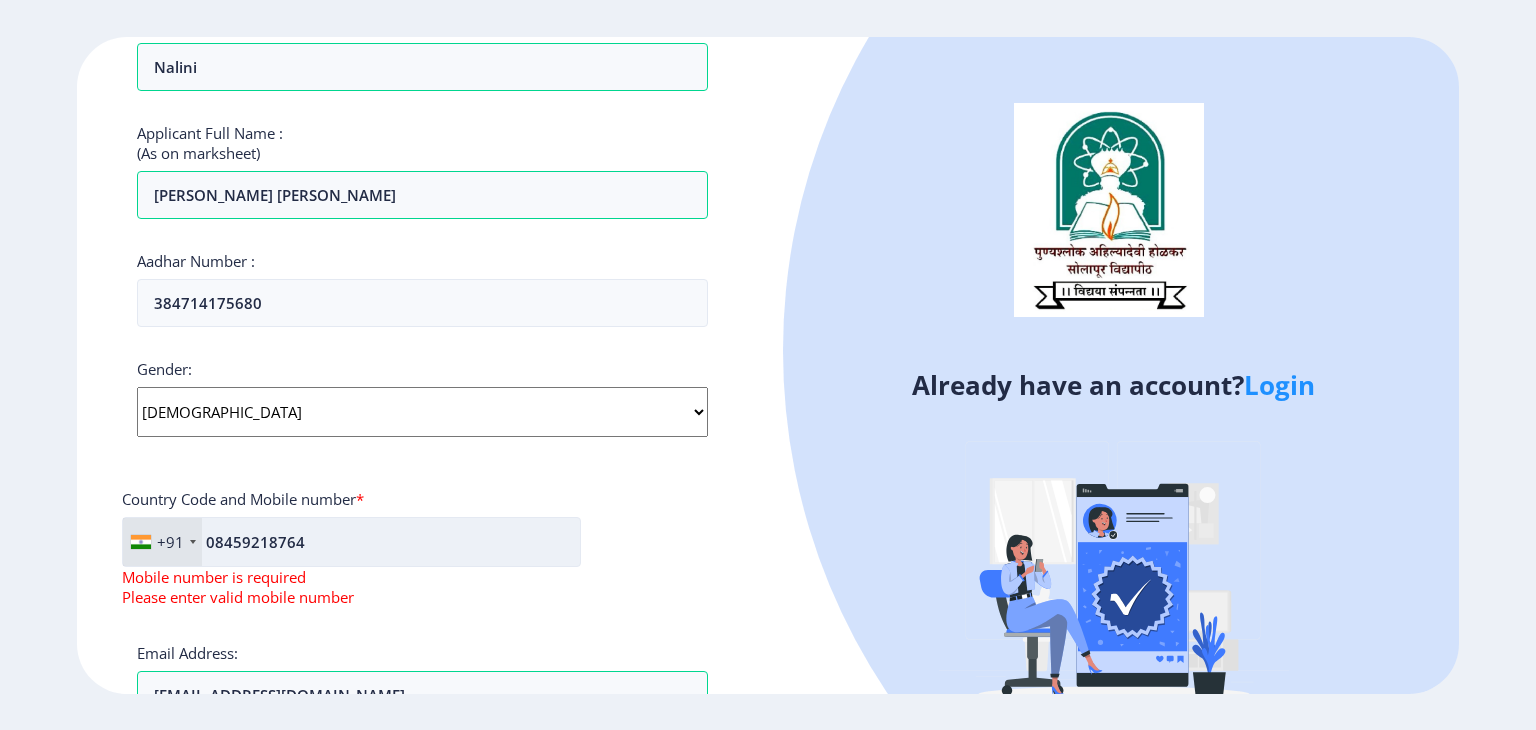 click on "08459218764" 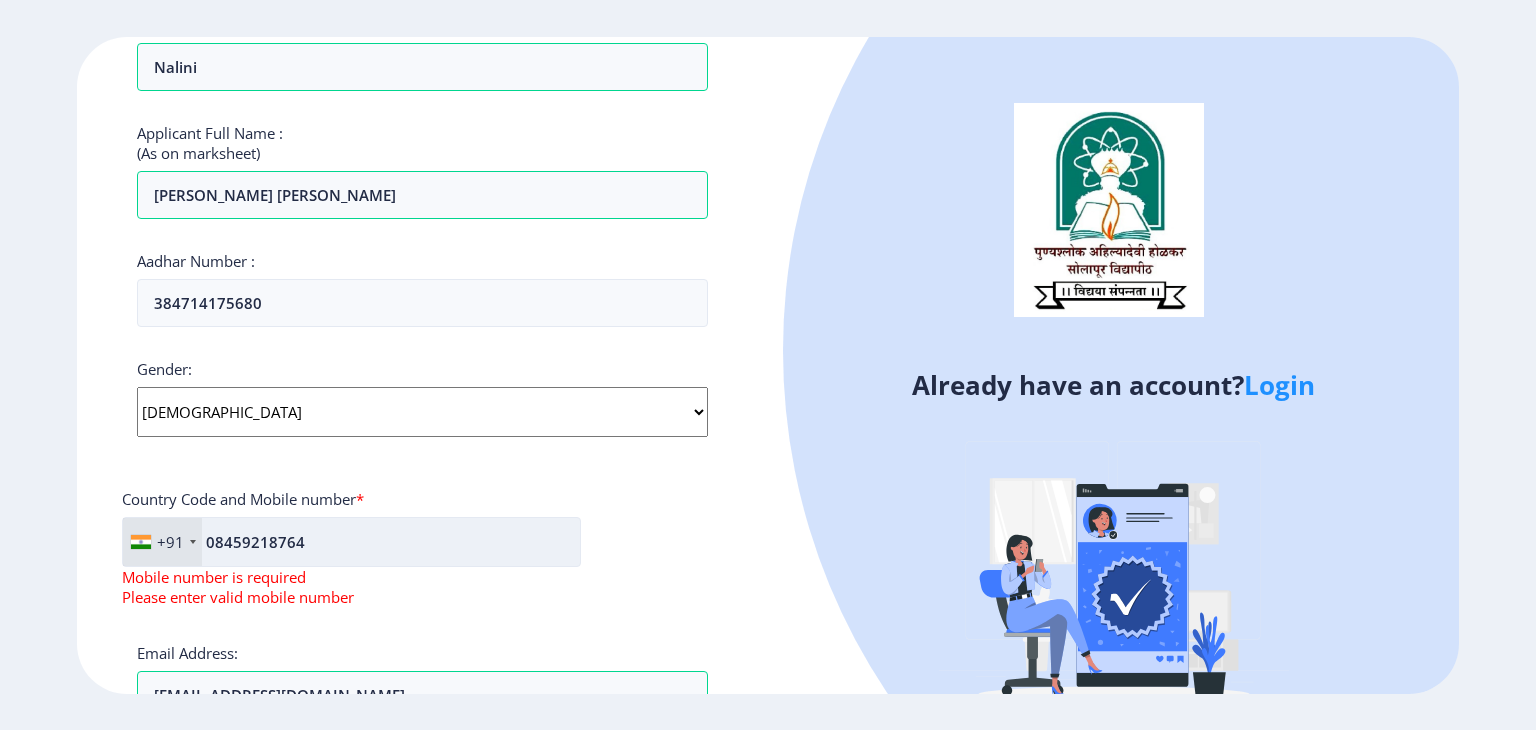 click on "08459218764" 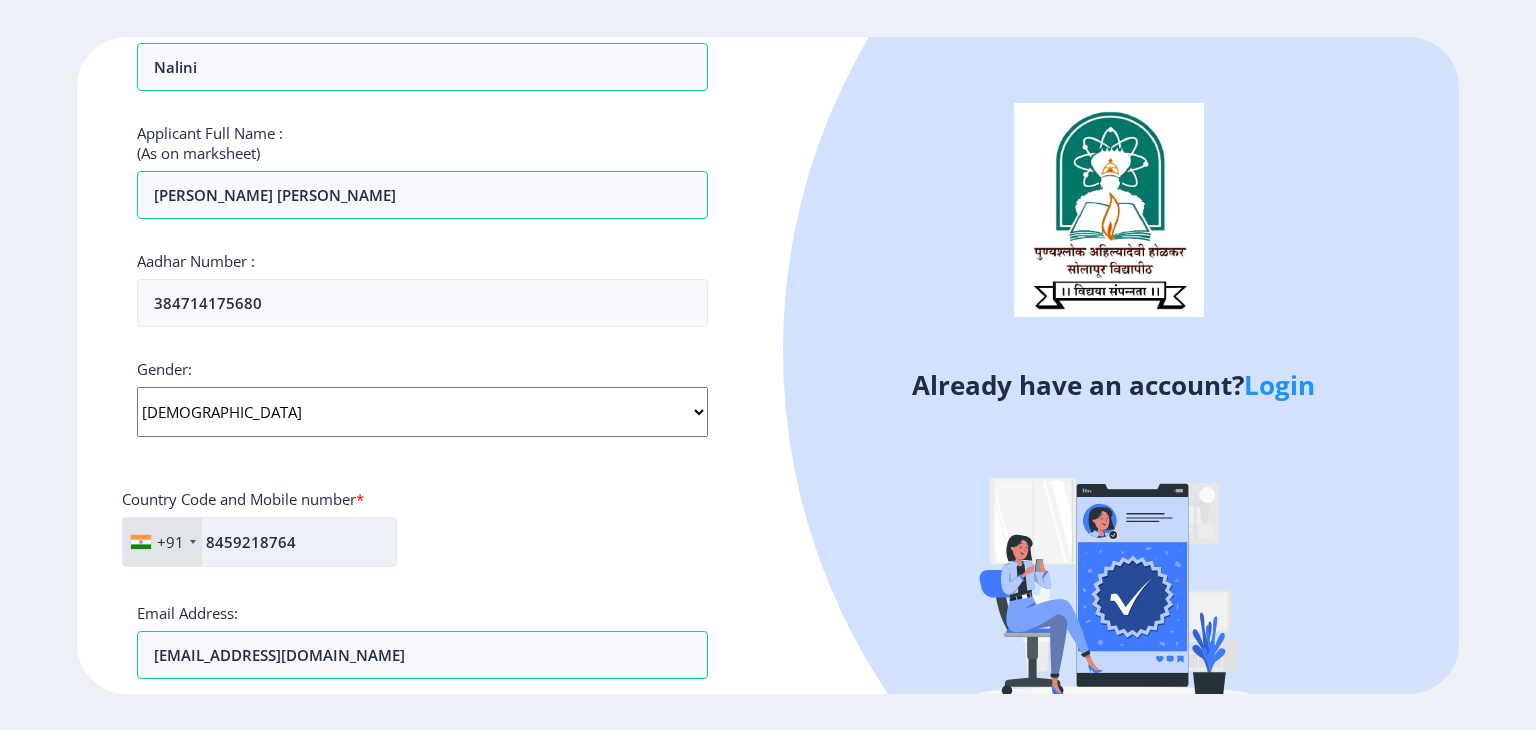 scroll, scrollTop: 780, scrollLeft: 0, axis: vertical 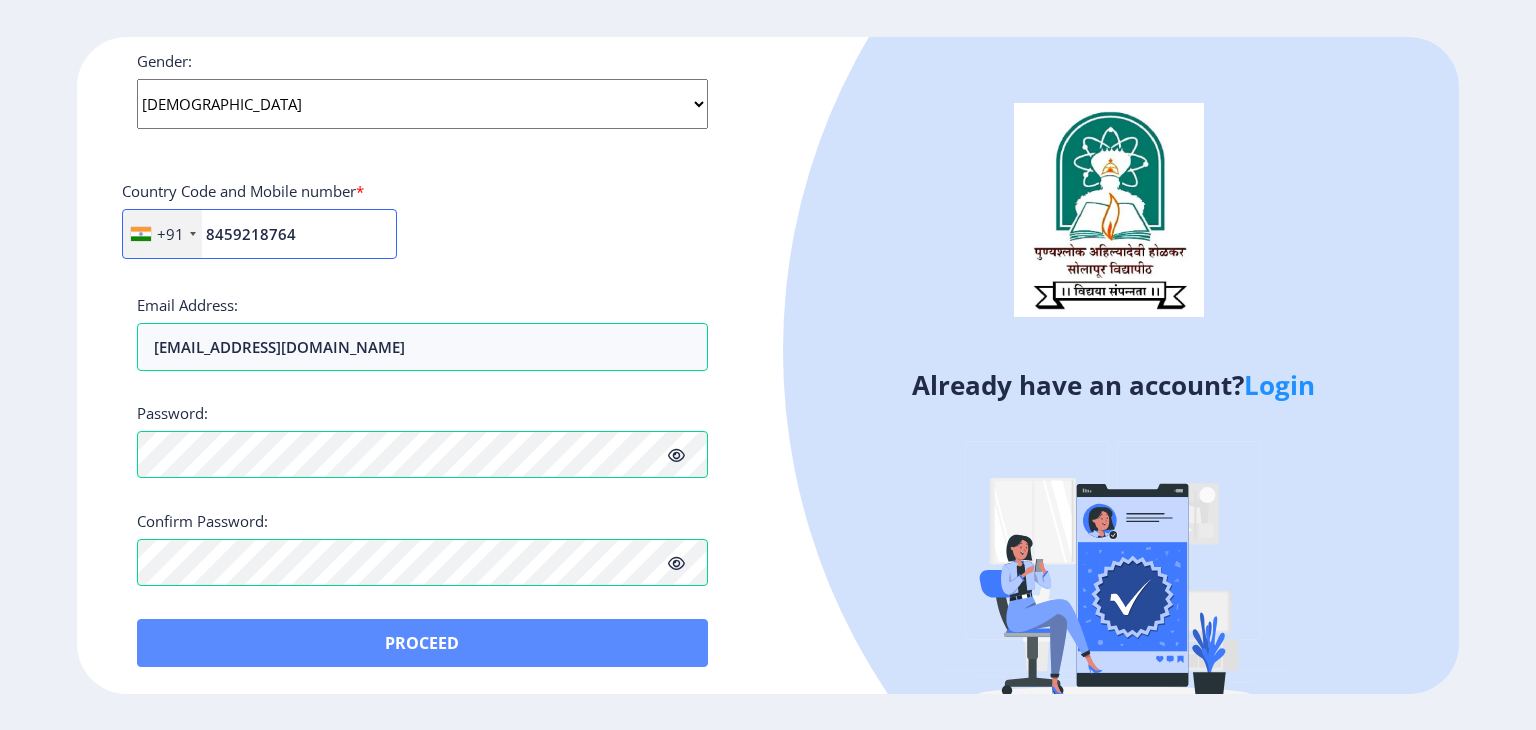 type on "8459218764" 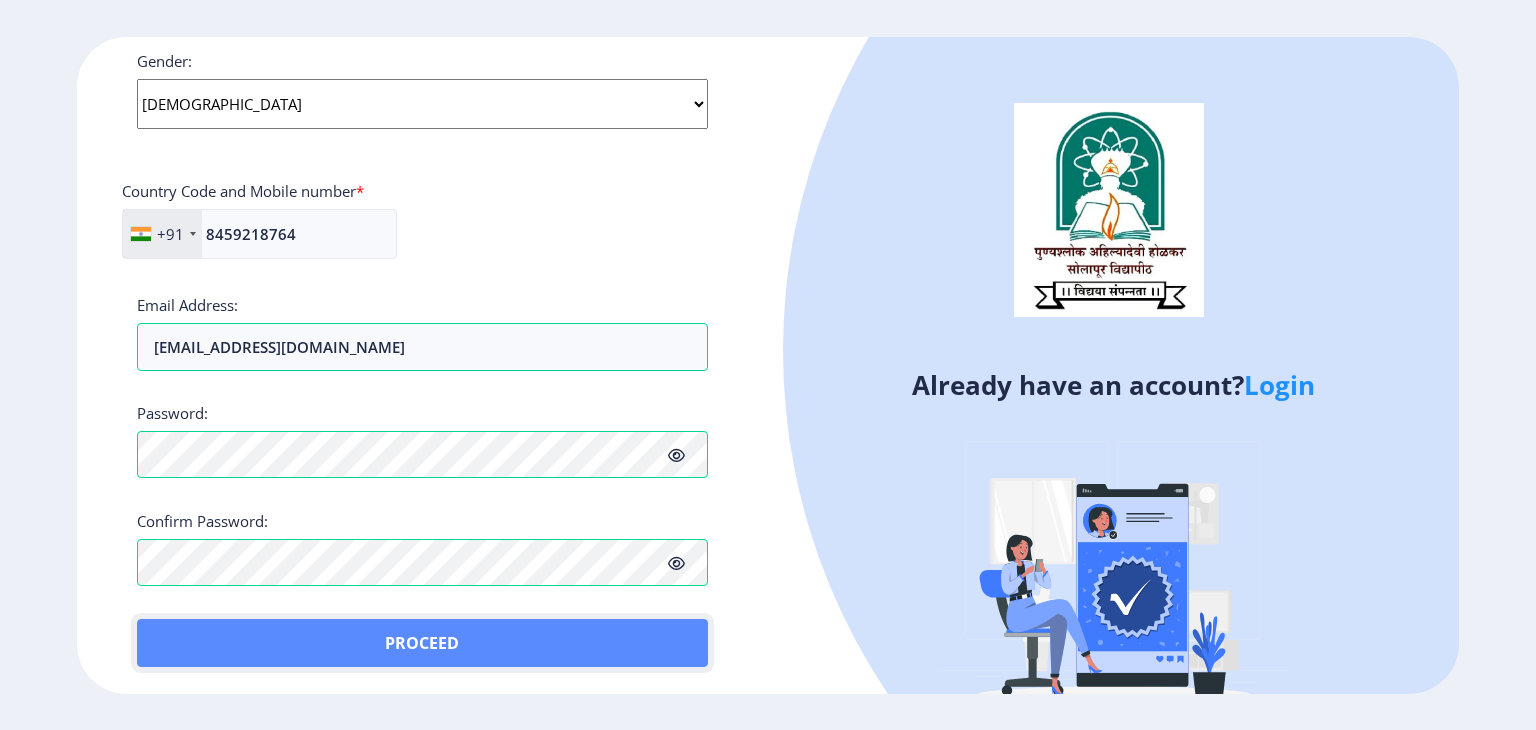 click on "Proceed" 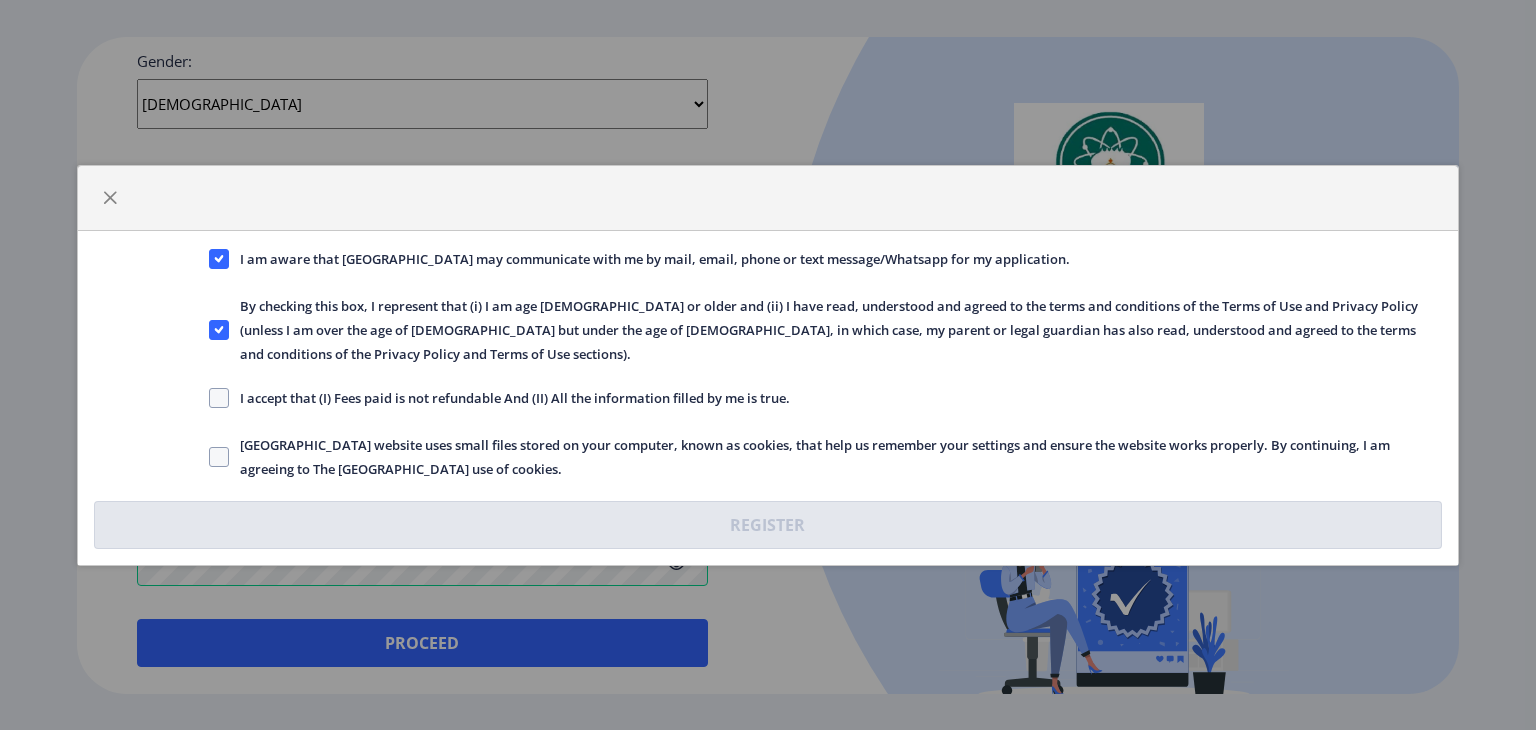 click on "I accept that (I) Fees paid is not refundable And (II) All the information filled by me is true." 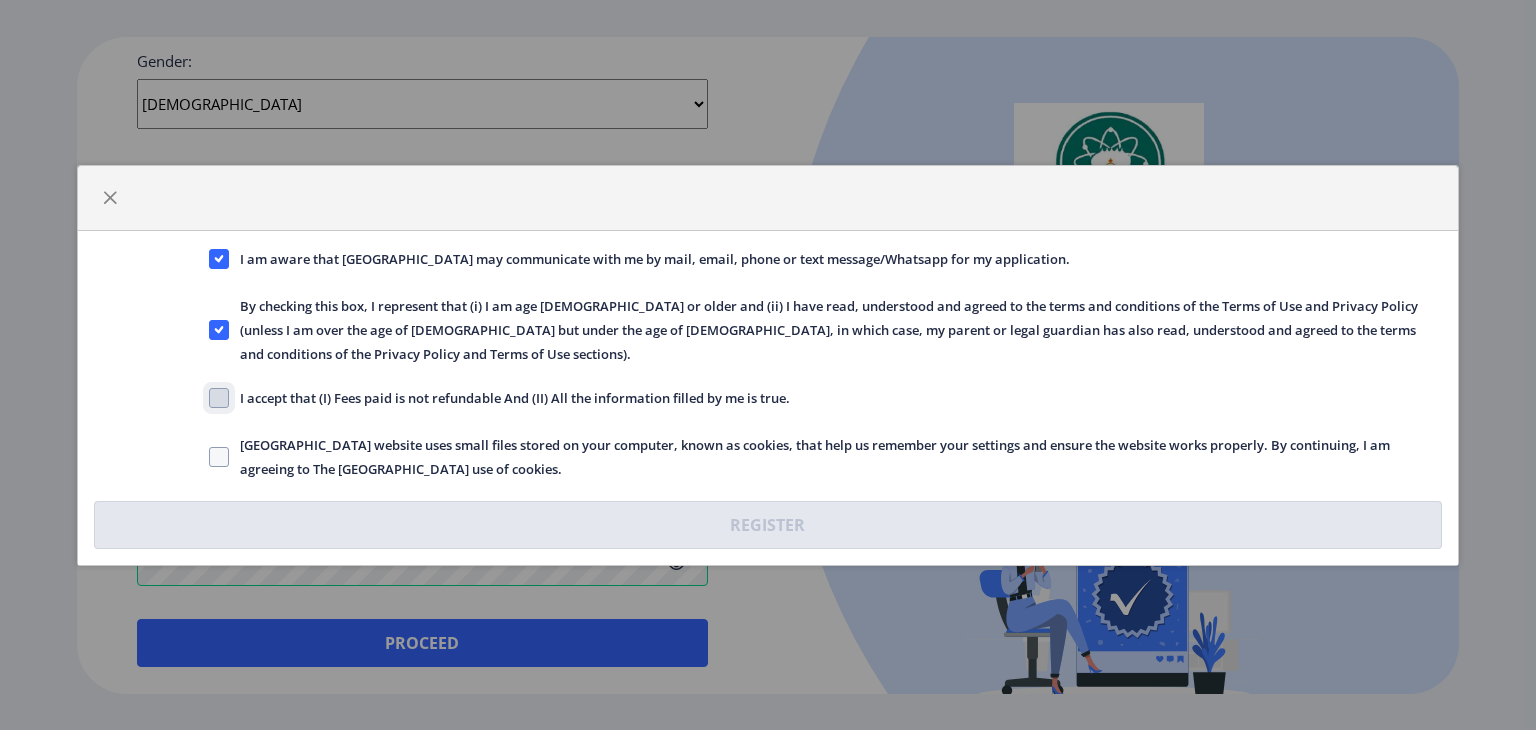 checkbox on "true" 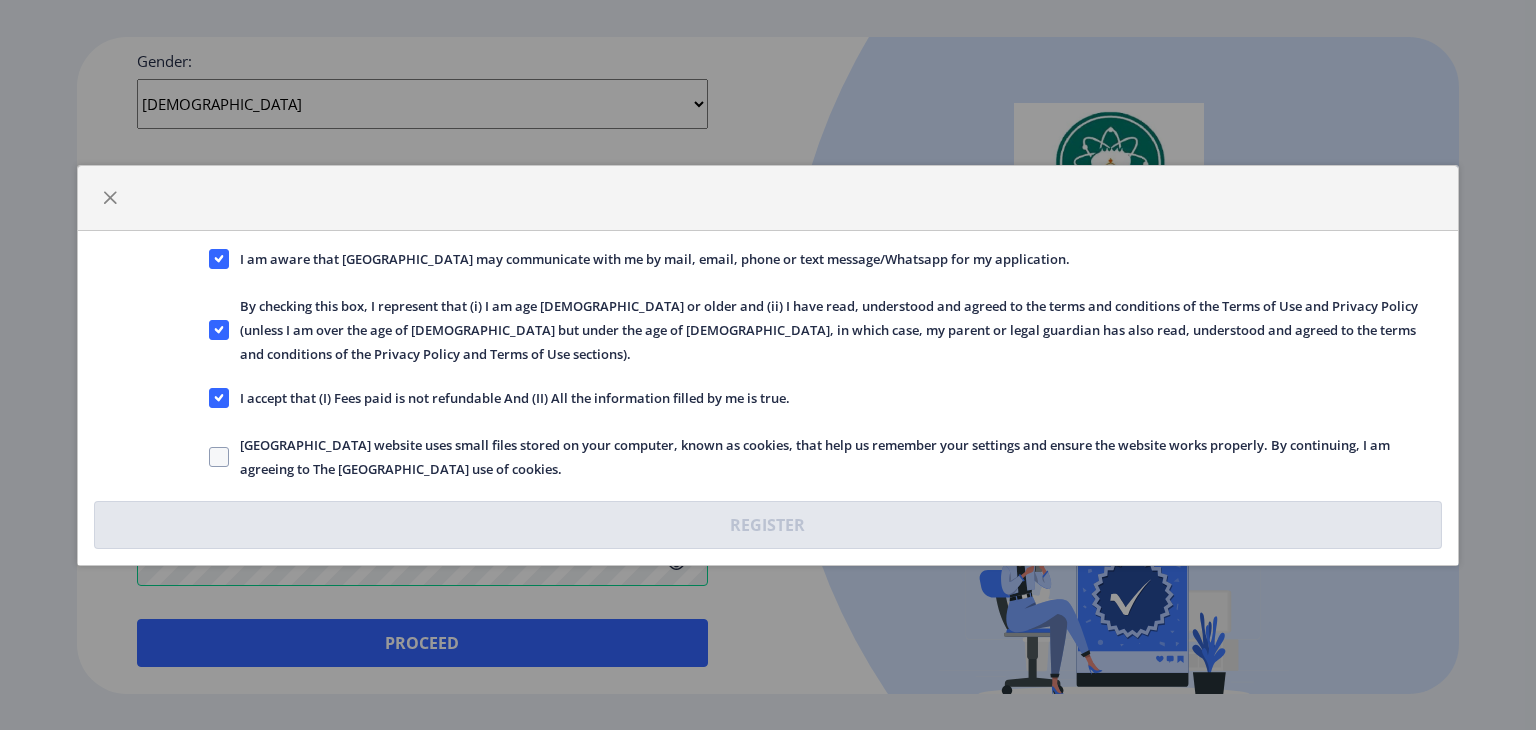 click on "Solapur University website uses small files stored on your computer, known as cookies, that help us remember your settings and ensure the website works properly. By continuing, I am agreeing to The Solapur University use of cookies." 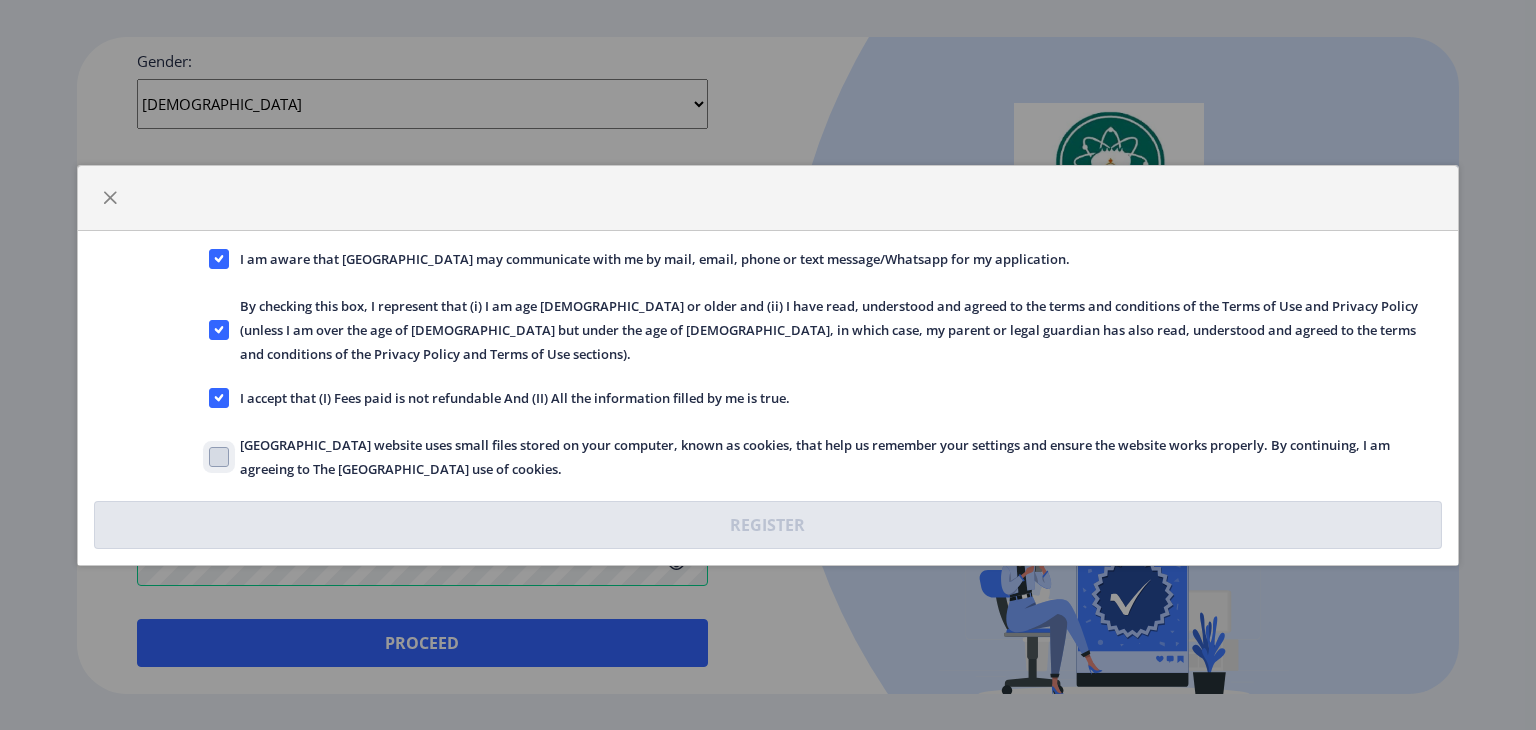 checkbox on "true" 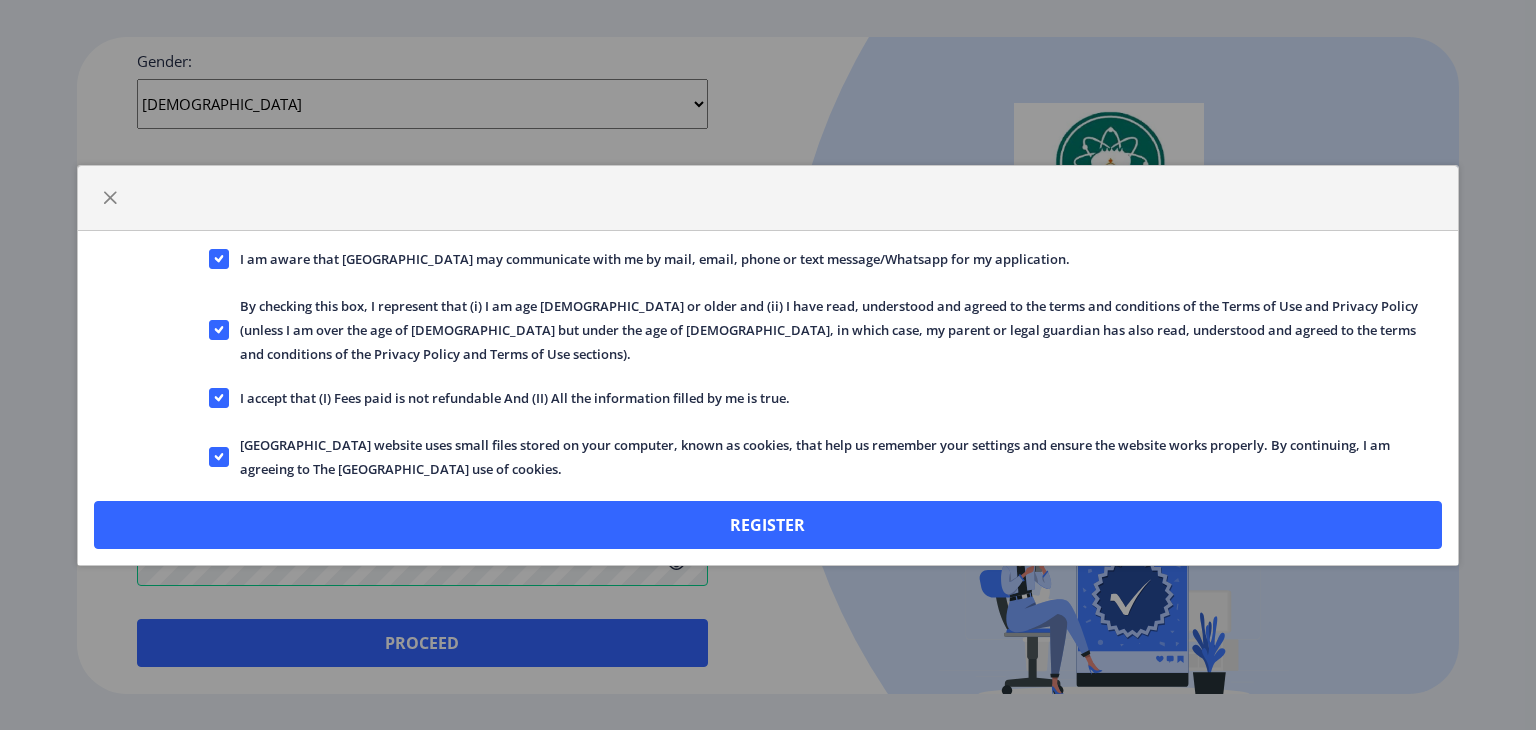 click on "By checking this box, I represent that (i) I am age 13 or older and (ii) I have read, understood and agreed to the terms and conditions of the Terms of Use and Privacy Policy (unless I am over the age of 13 but under the age of 18, in which case, my parent or legal guardian has also read, understood and agreed to the terms and conditions of the Privacy Policy and Terms of Use sections)." 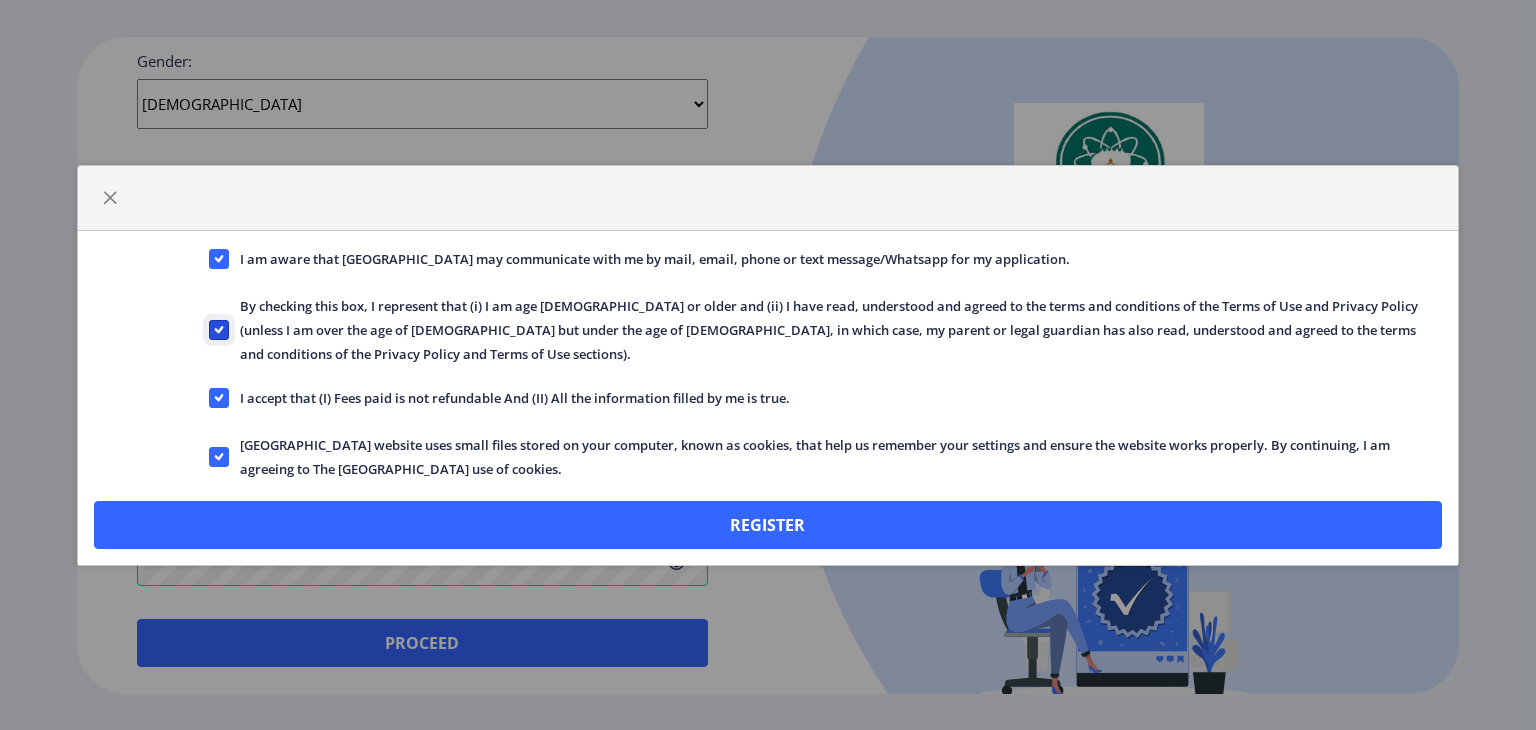 click on "By checking this box, I represent that (i) I am age 13 or older and (ii) I have read, understood and agreed to the terms and conditions of the Terms of Use and Privacy Policy (unless I am over the age of 13 but under the age of 18, in which case, my parent or legal guardian has also read, understood and agreed to the terms and conditions of the Privacy Policy and Terms of Use sections)." 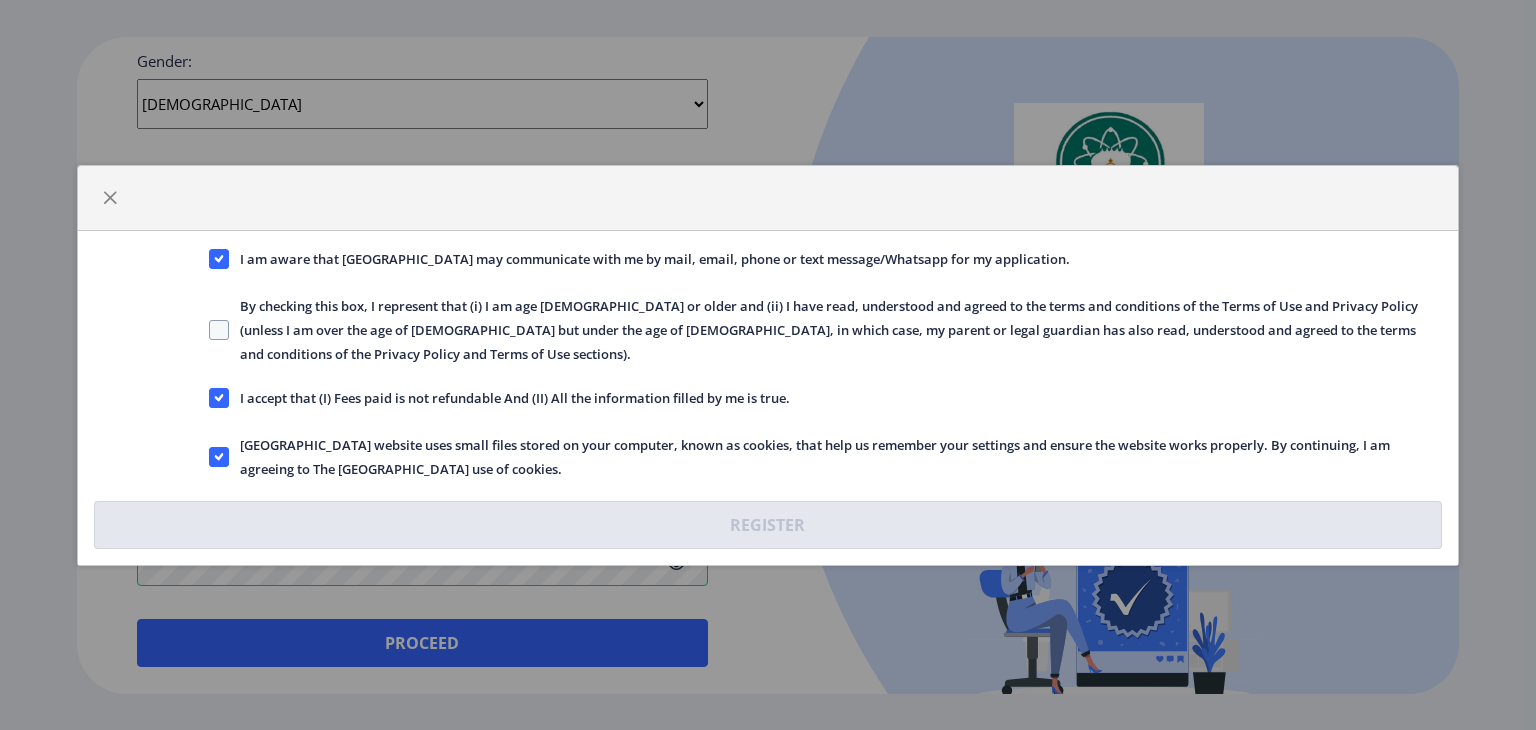click on "By checking this box, I represent that (i) I am age 13 or older and (ii) I have read, understood and agreed to the terms and conditions of the Terms of Use and Privacy Policy (unless I am over the age of 13 but under the age of 18, in which case, my parent or legal guardian has also read, understood and agreed to the terms and conditions of the Privacy Policy and Terms of Use sections)." 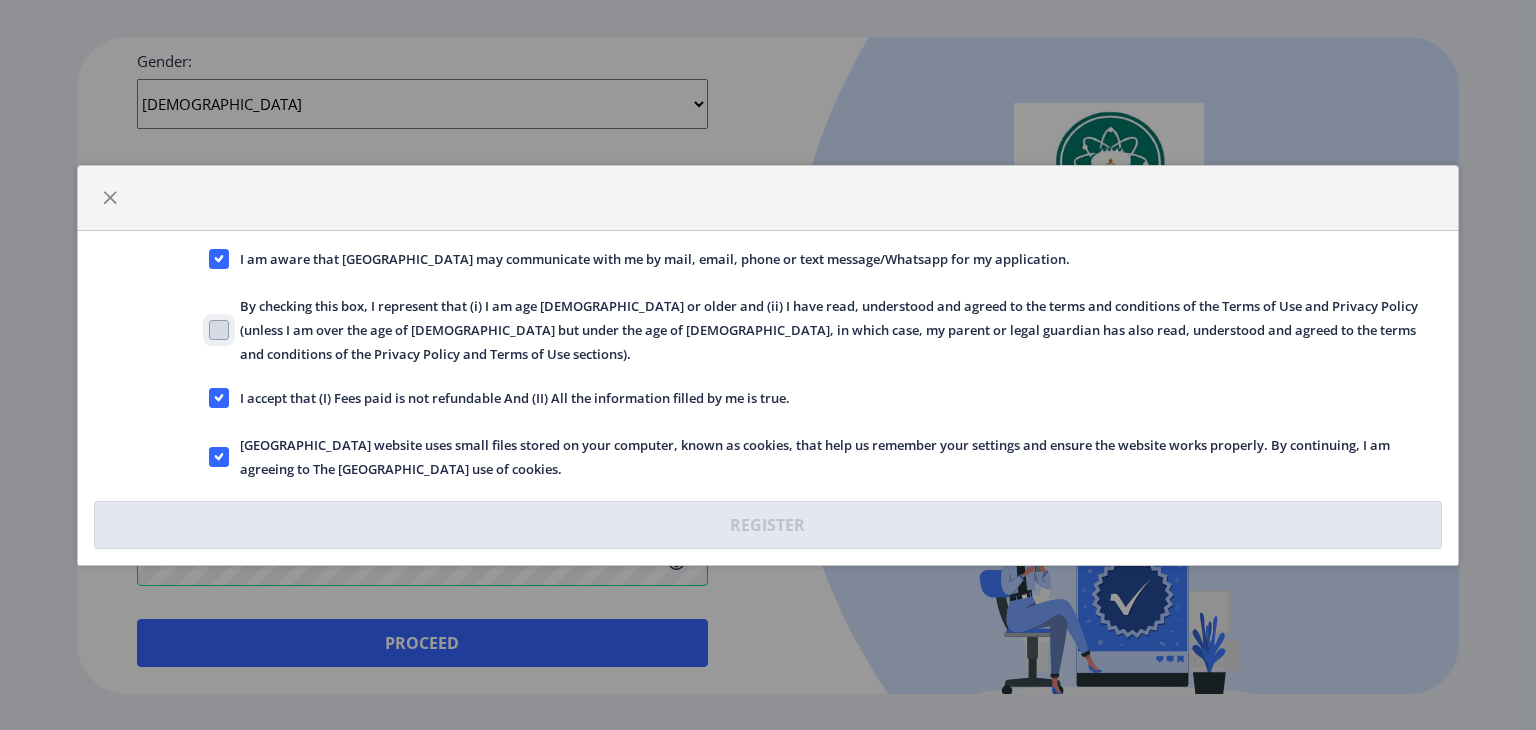 checkbox on "true" 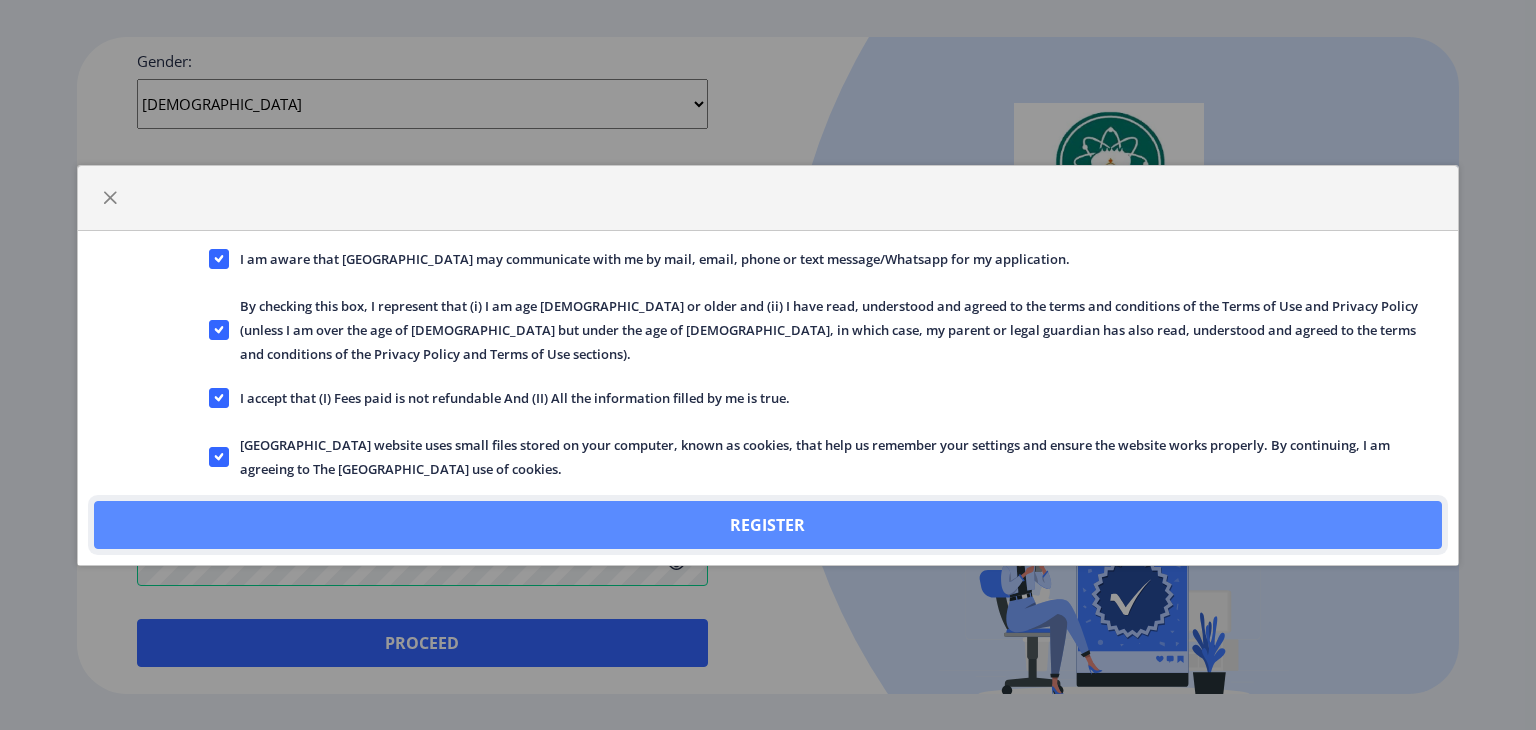 click on "Register" 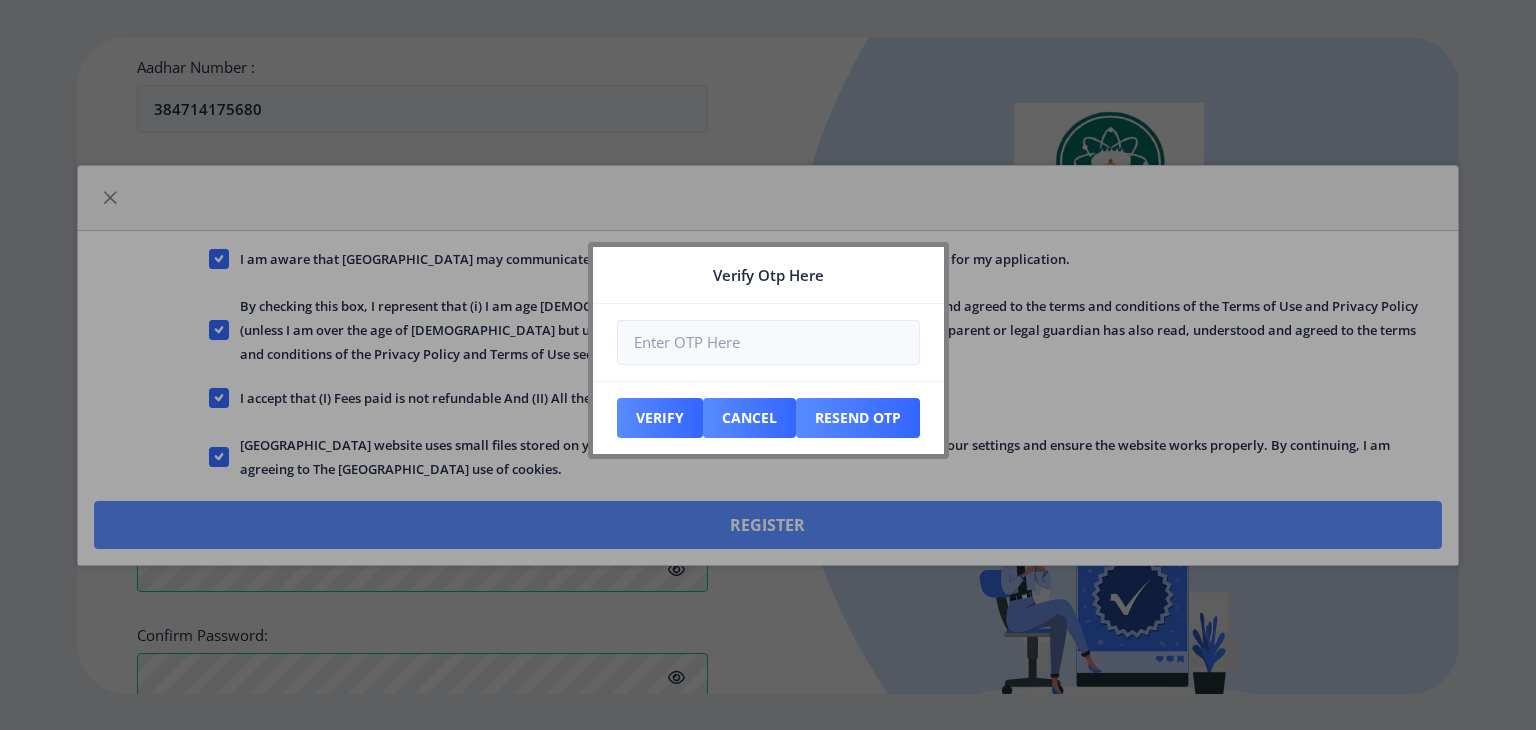 scroll, scrollTop: 893, scrollLeft: 0, axis: vertical 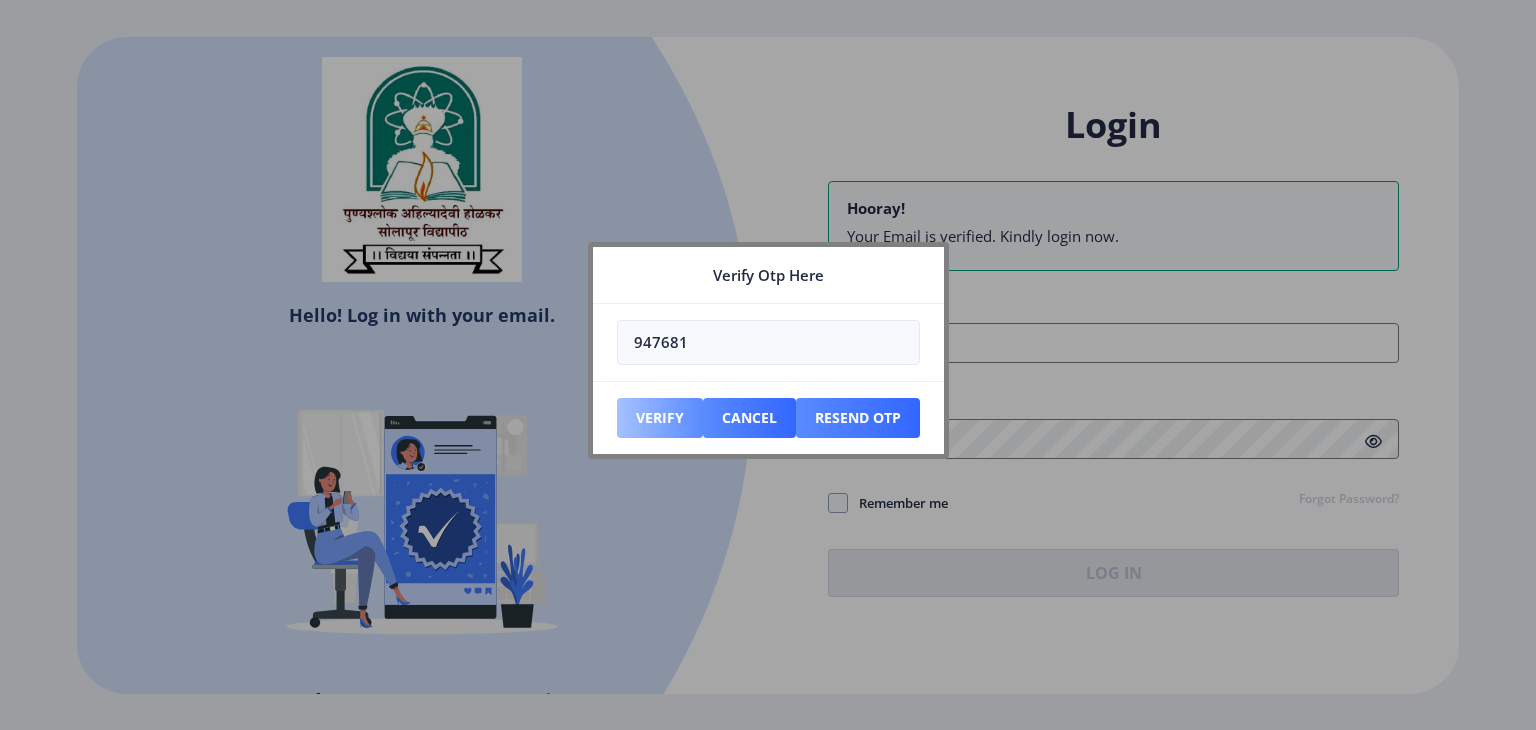 type on "947681" 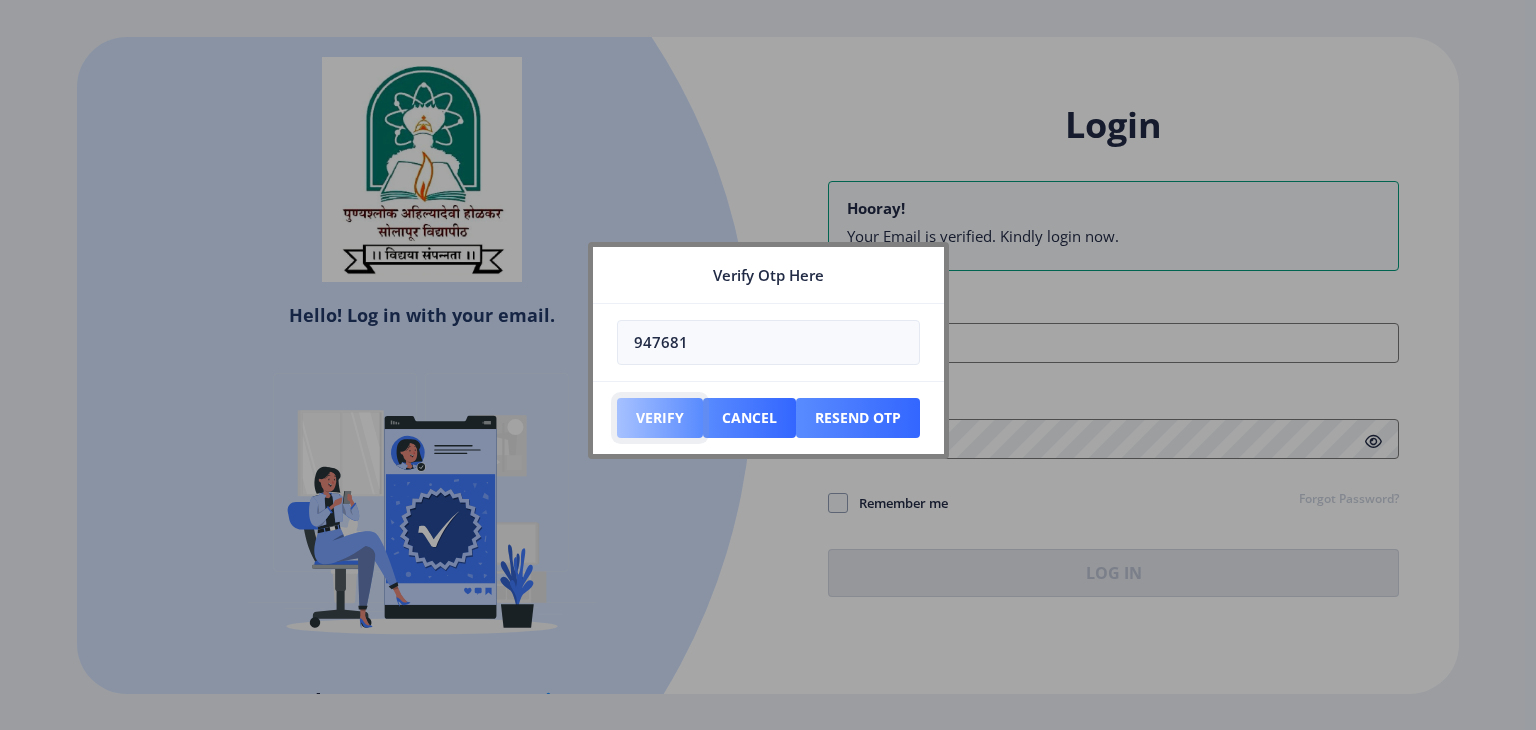 click on "Verify" at bounding box center (660, 418) 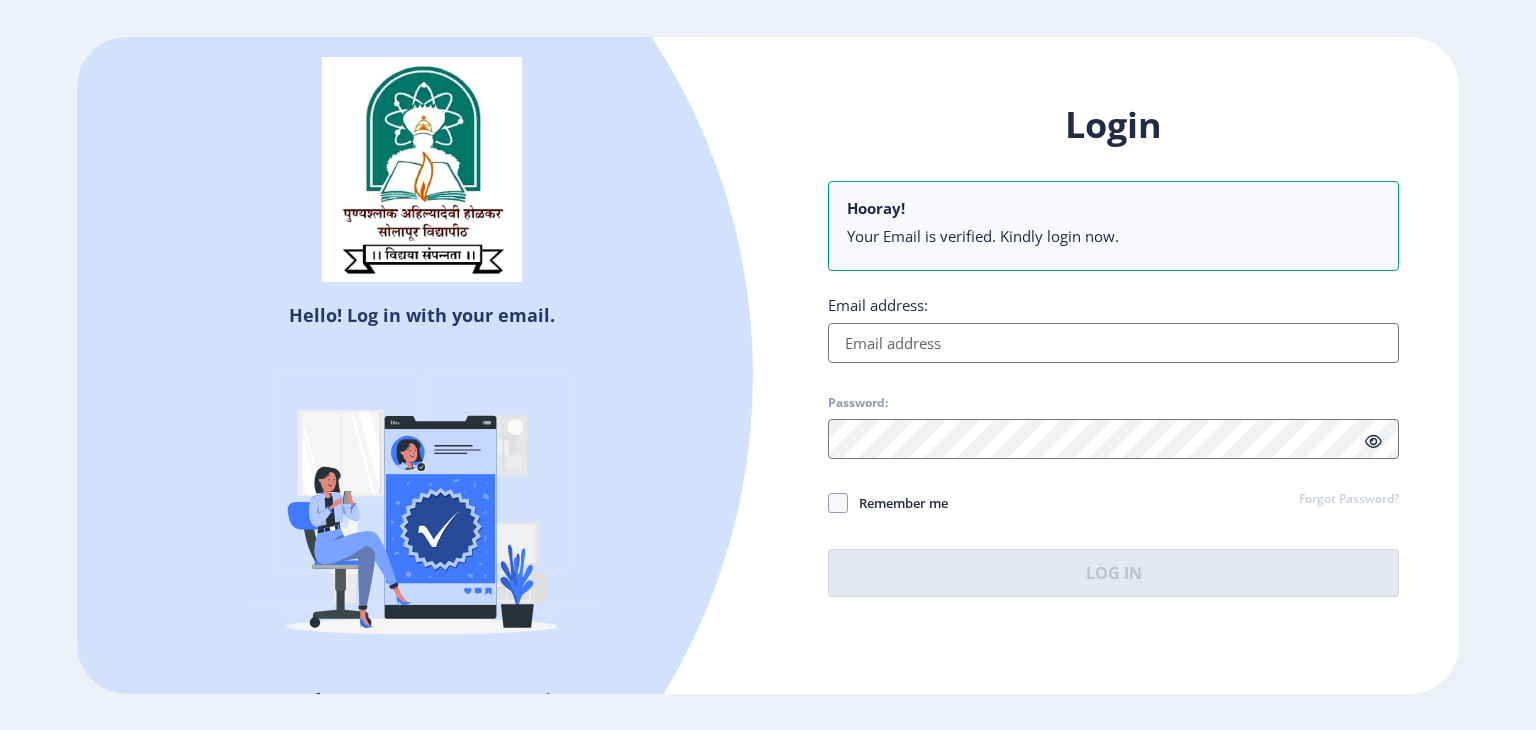 click on "Email address:" at bounding box center (1113, 343) 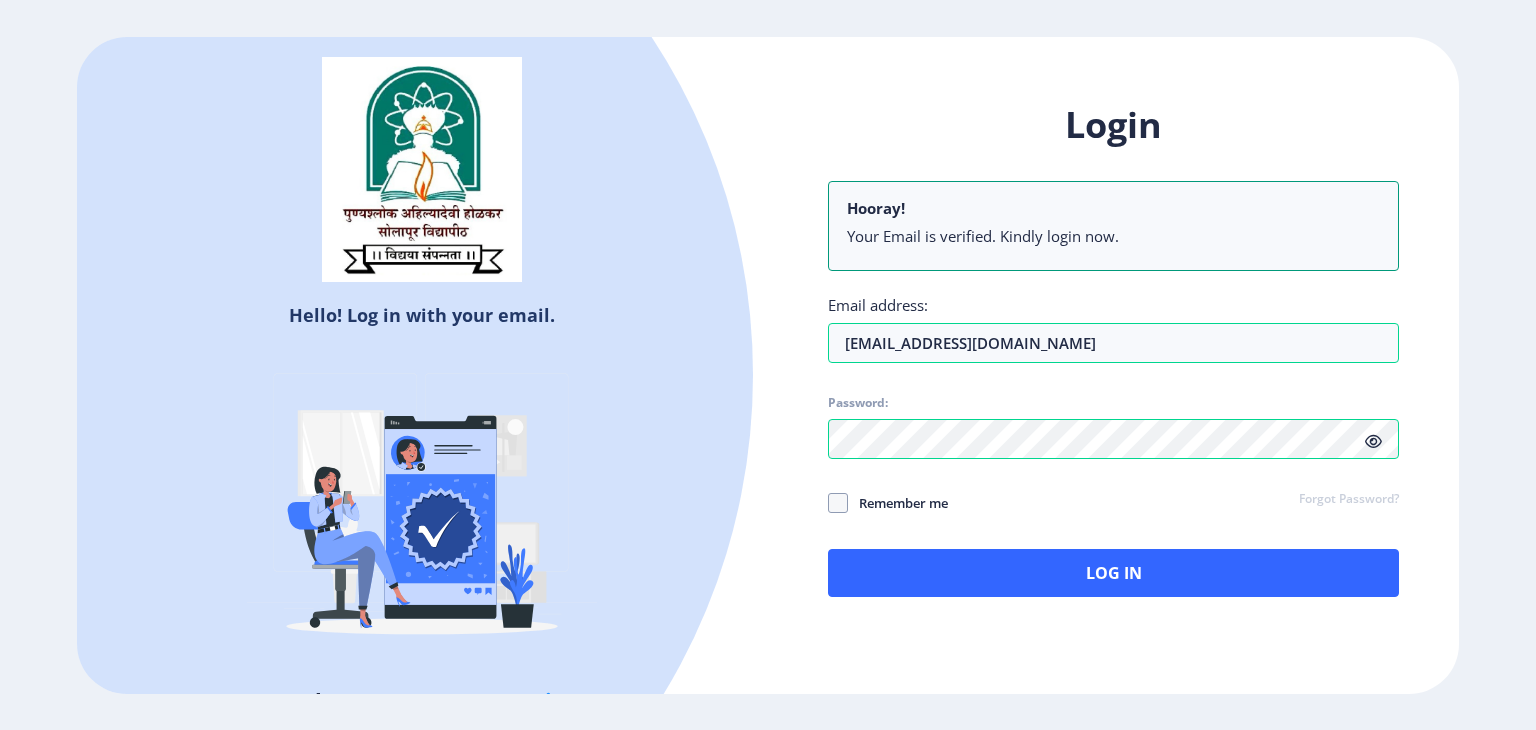 click on "Remember me" 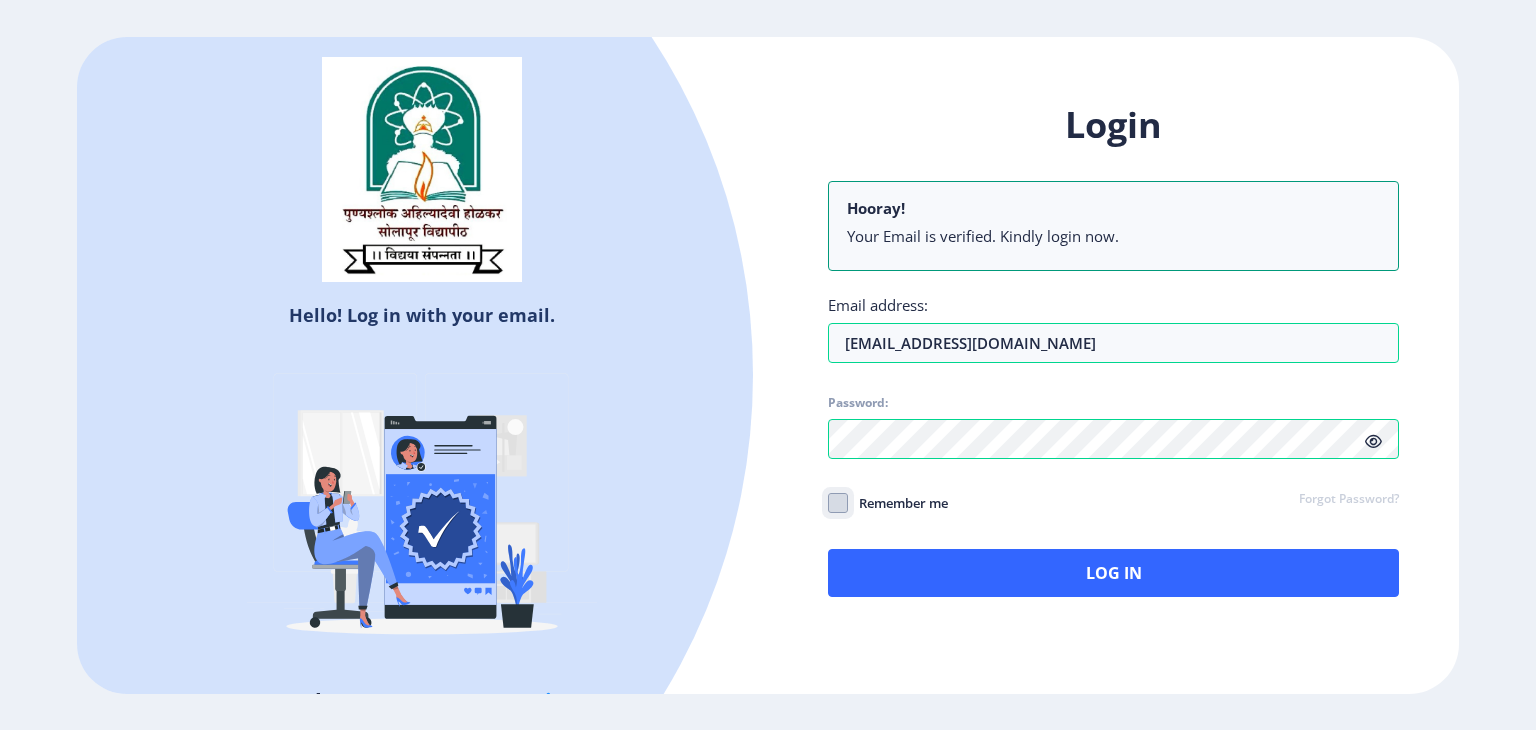checkbox on "true" 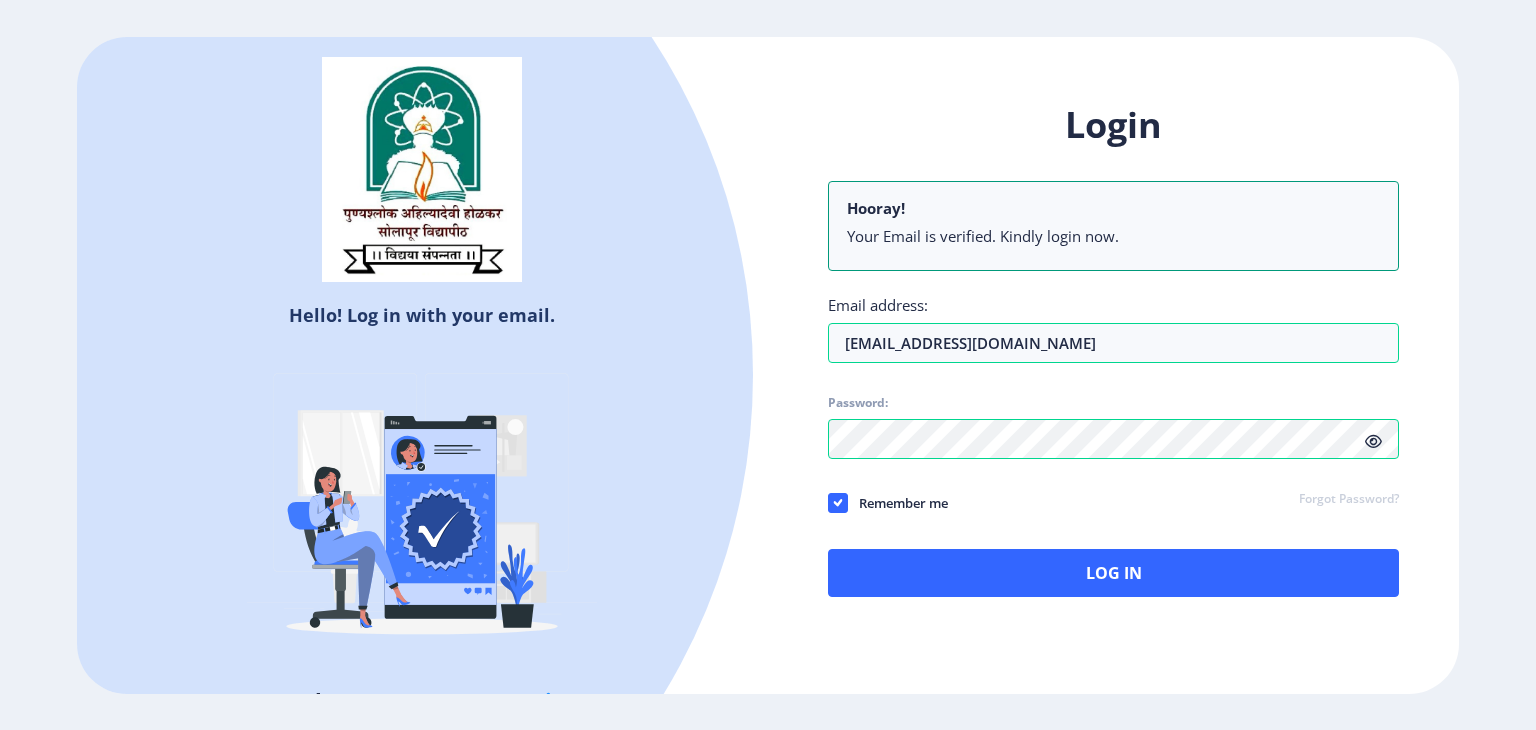 click 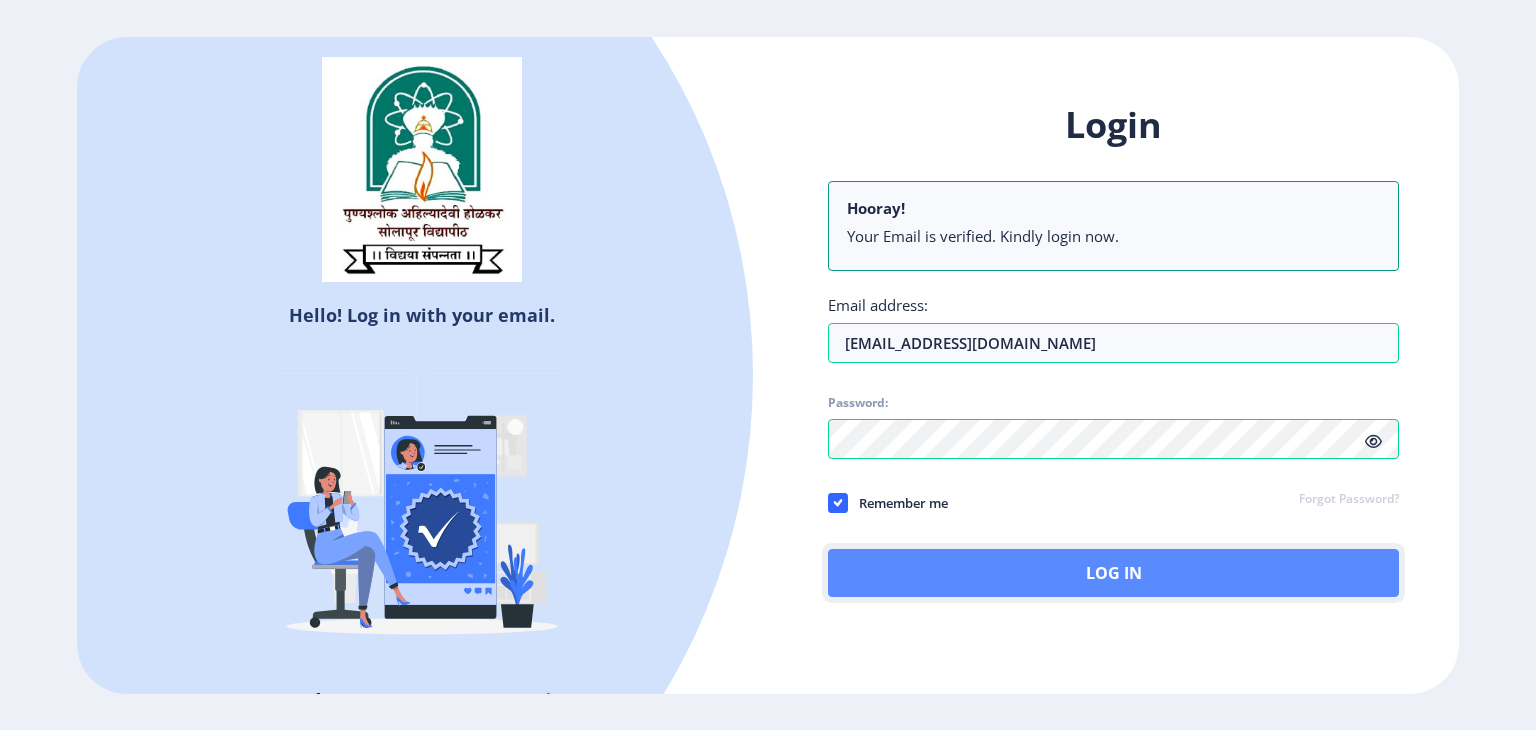 click on "Log In" 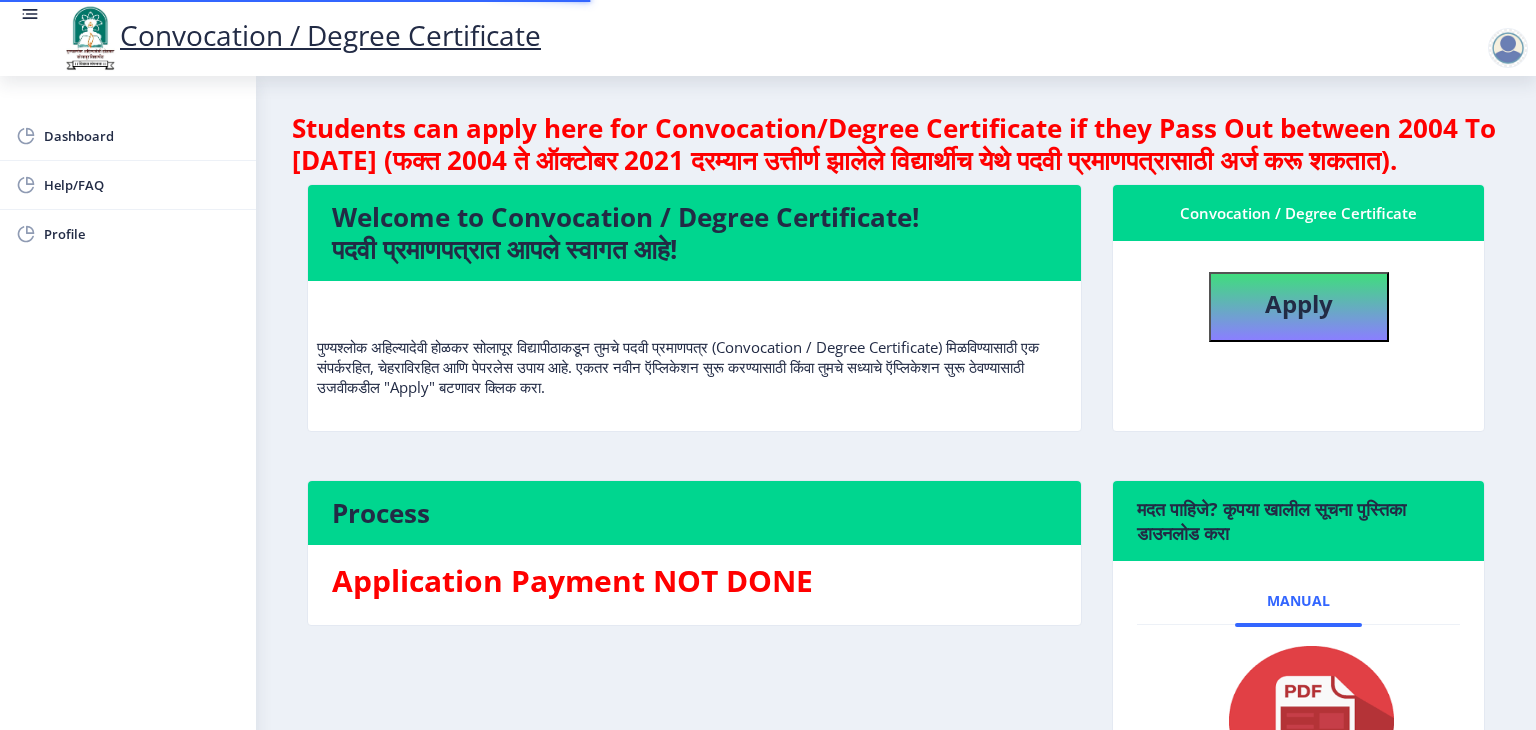 click on "Application Payment NOT DONE" 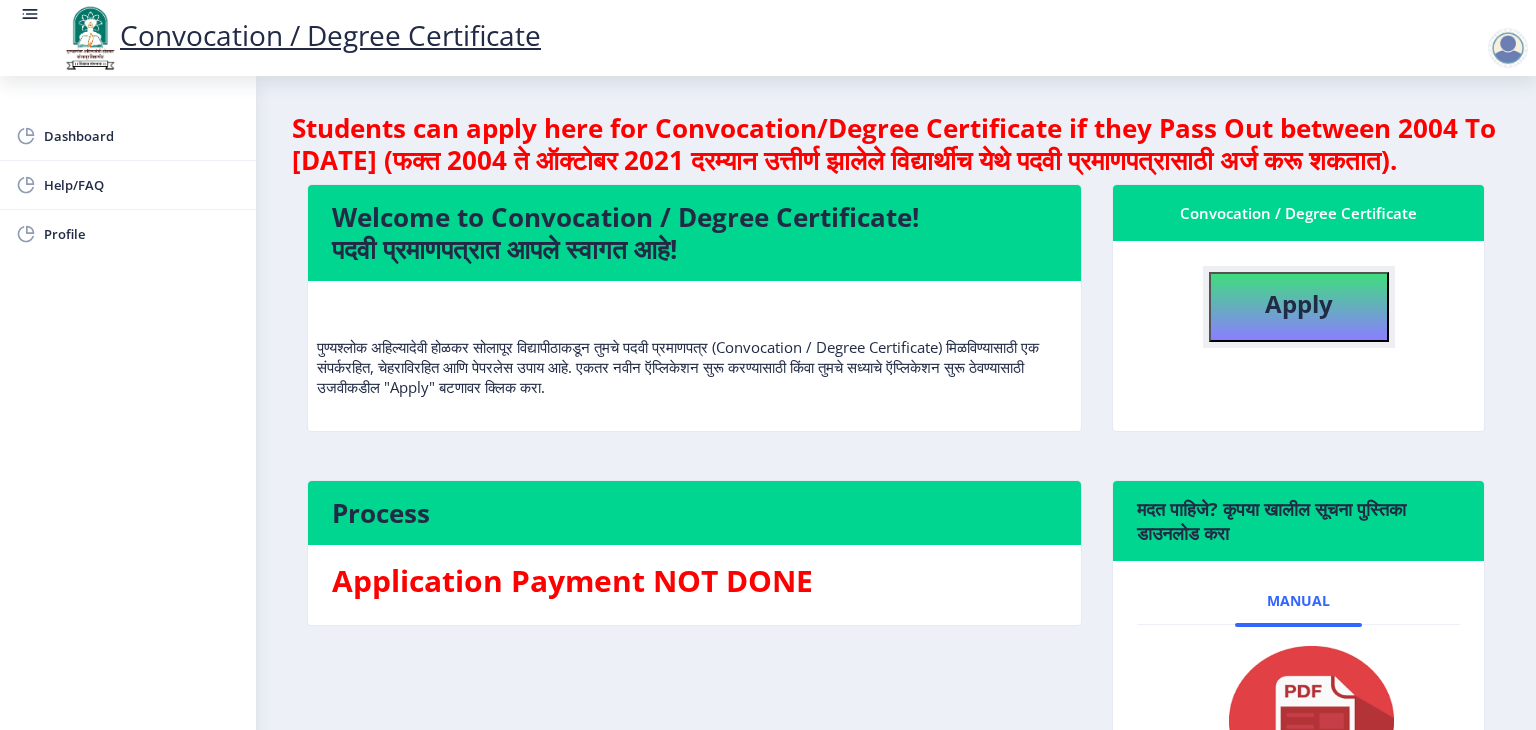 click on "Apply" 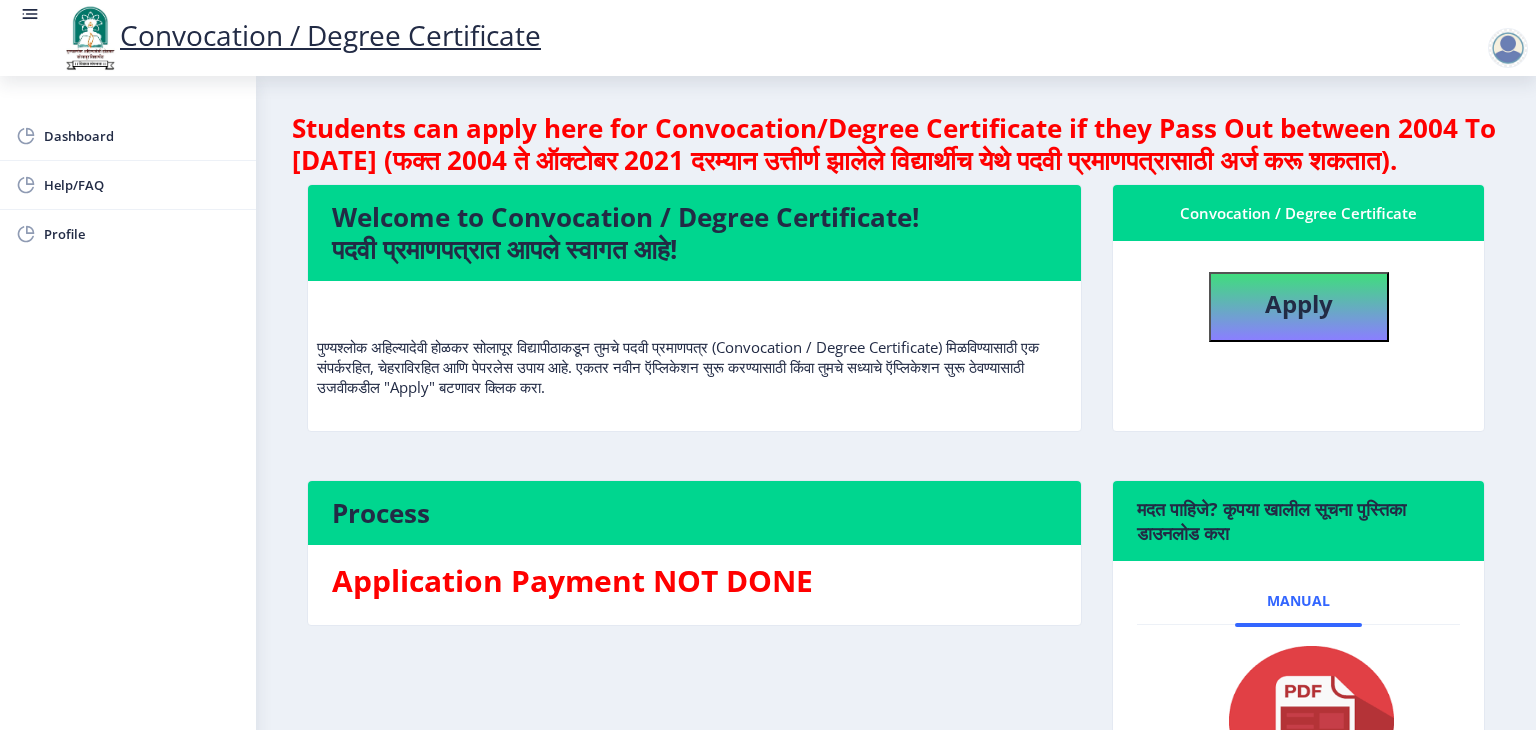 select 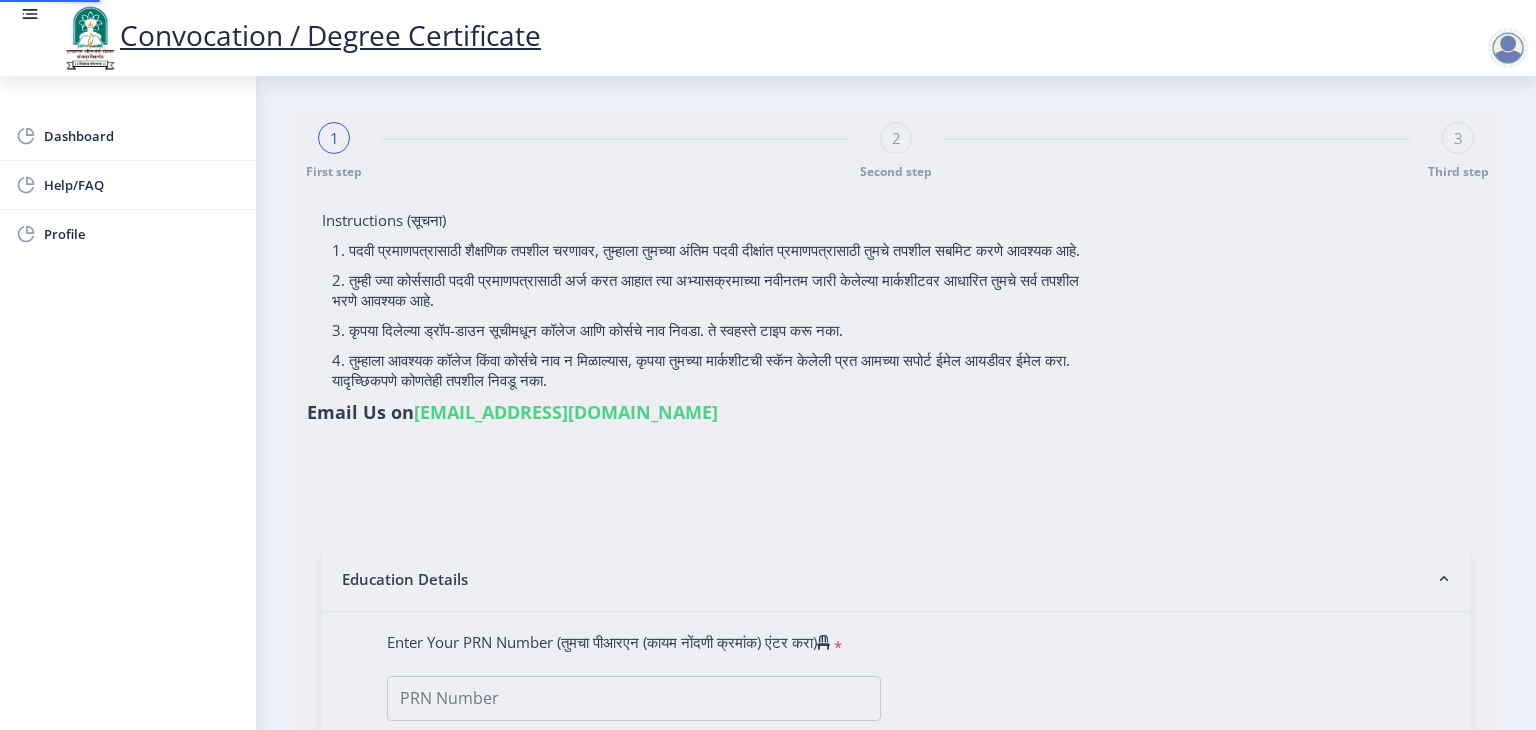 type on "Kulkarni Samruddhi Sandeep" 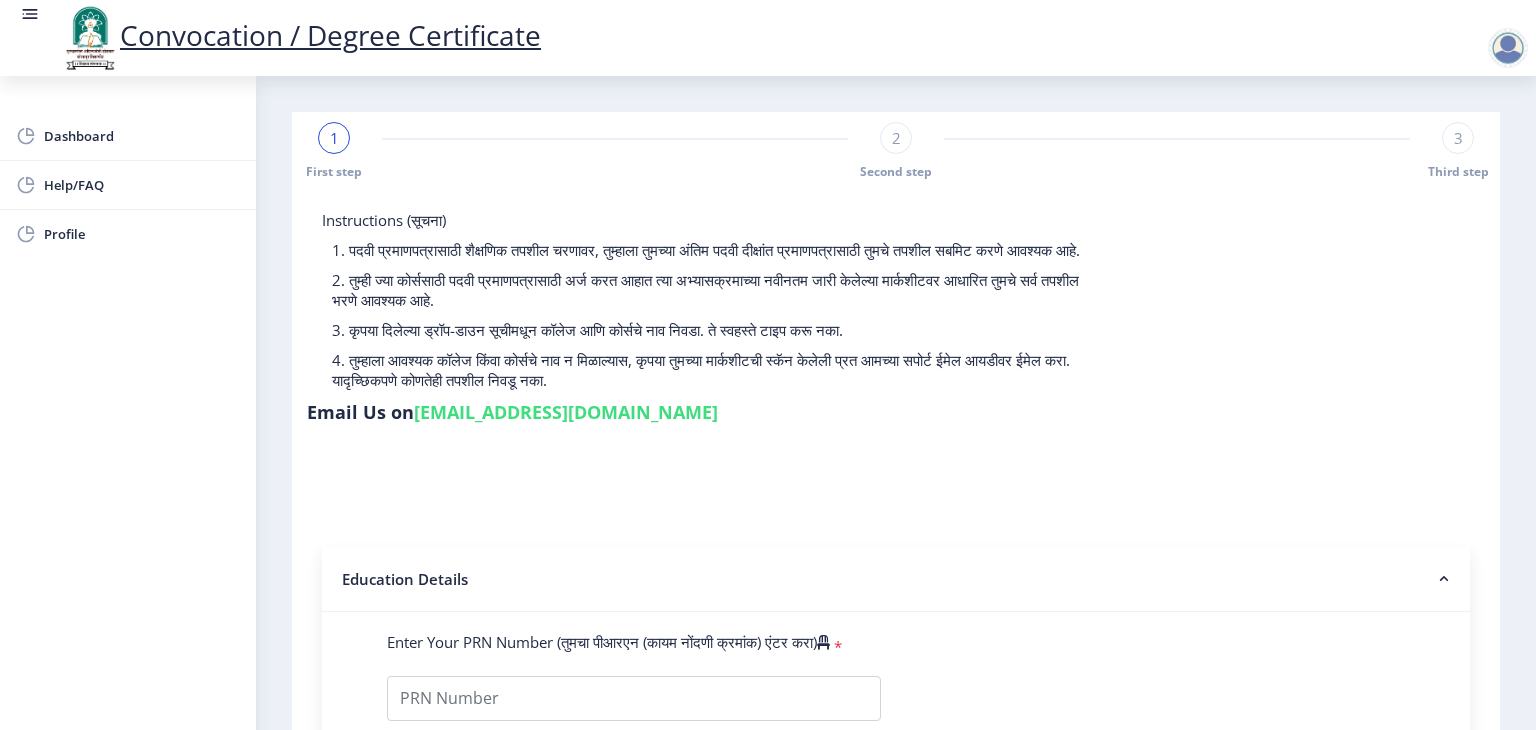 scroll, scrollTop: 256, scrollLeft: 0, axis: vertical 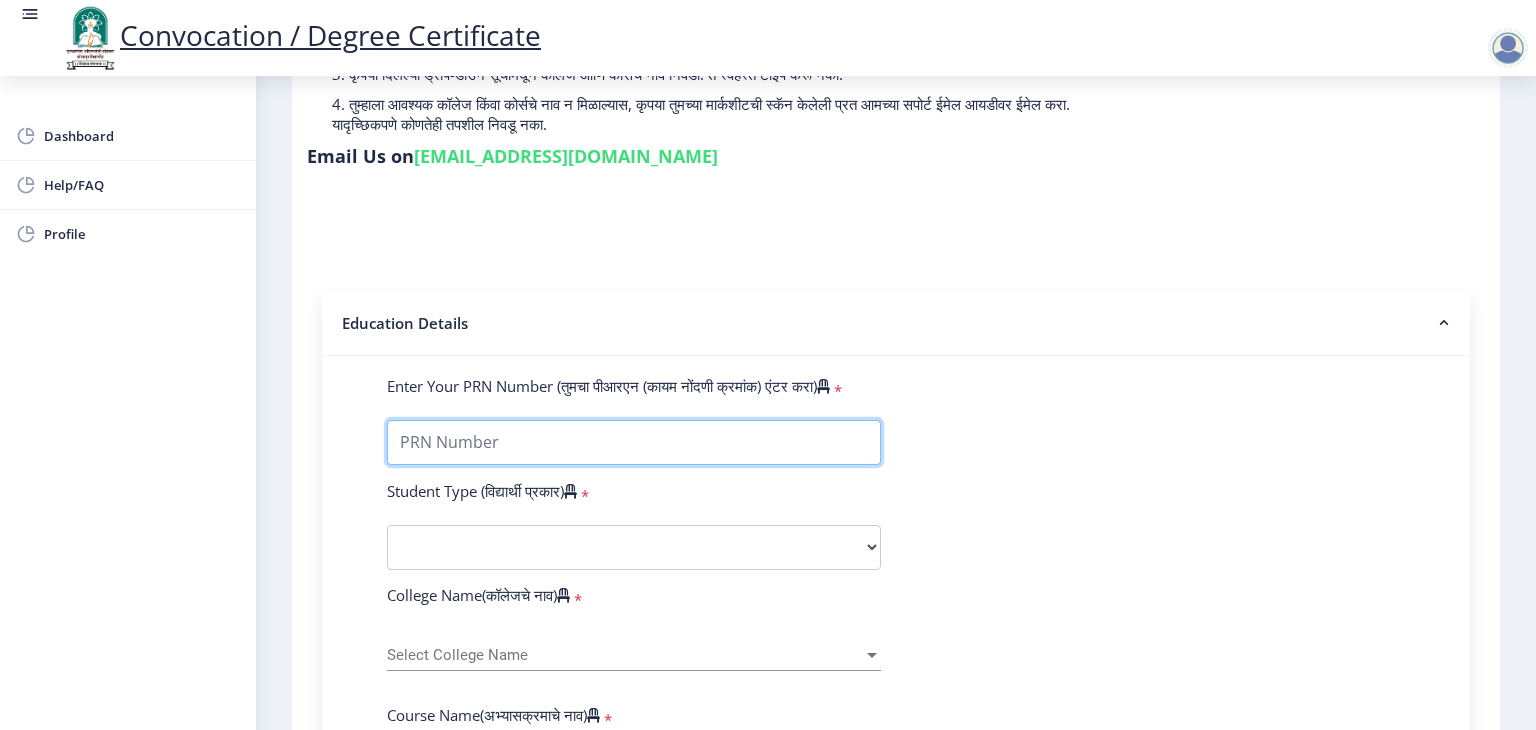 click on "Enter Your PRN Number (तुमचा पीआरएन (कायम नोंदणी क्रमांक) एंटर करा)" at bounding box center (634, 442) 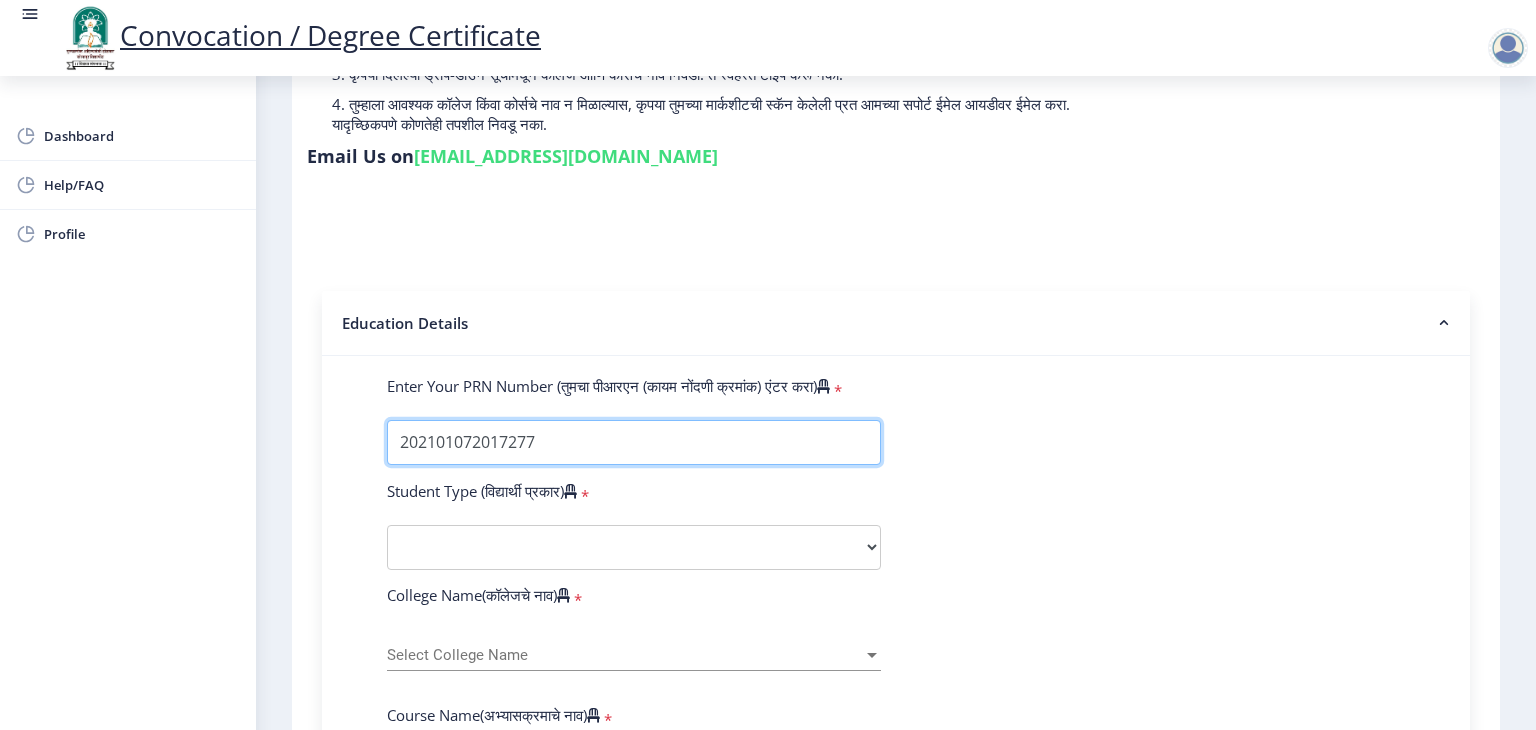type on "202101072017277" 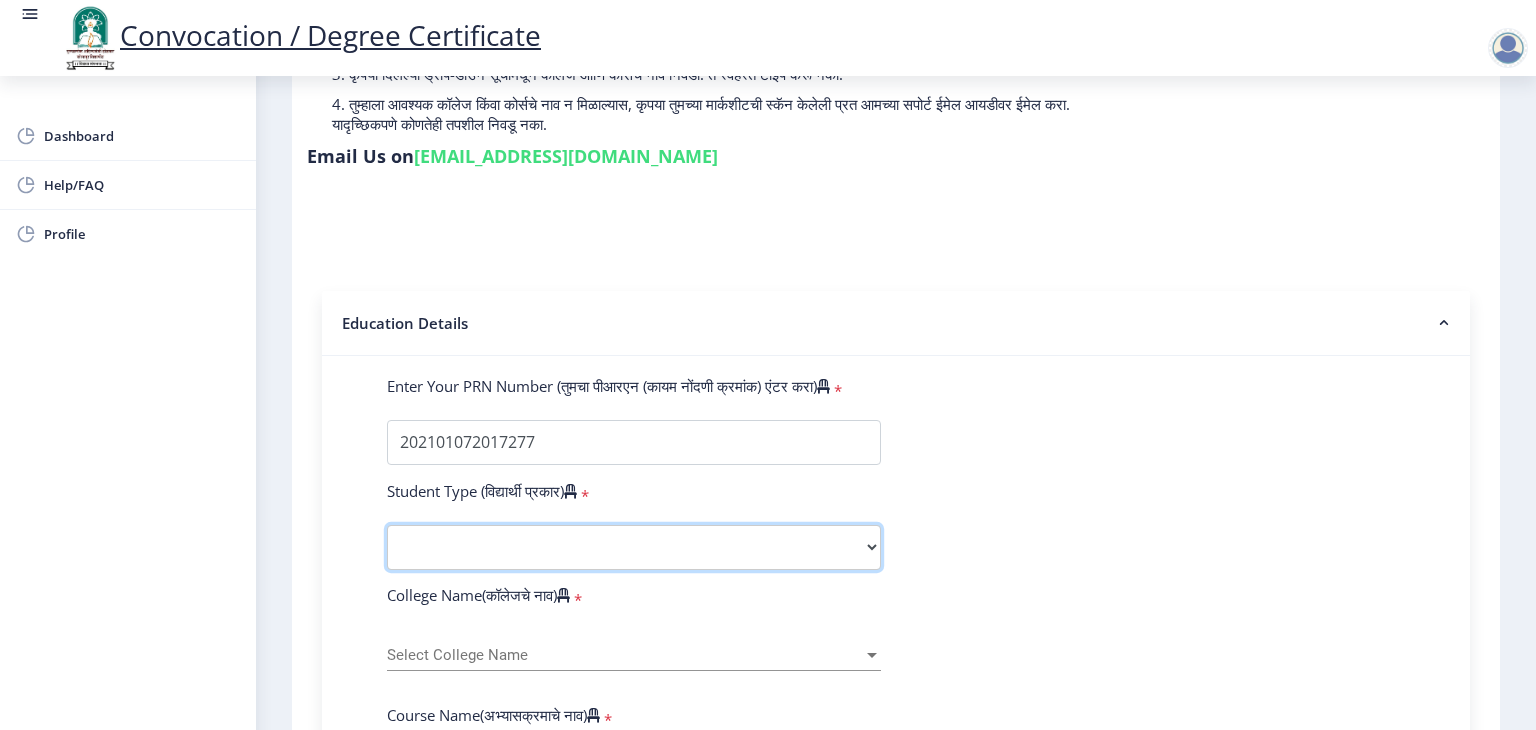 click on "Select Student Type Regular External" at bounding box center (634, 547) 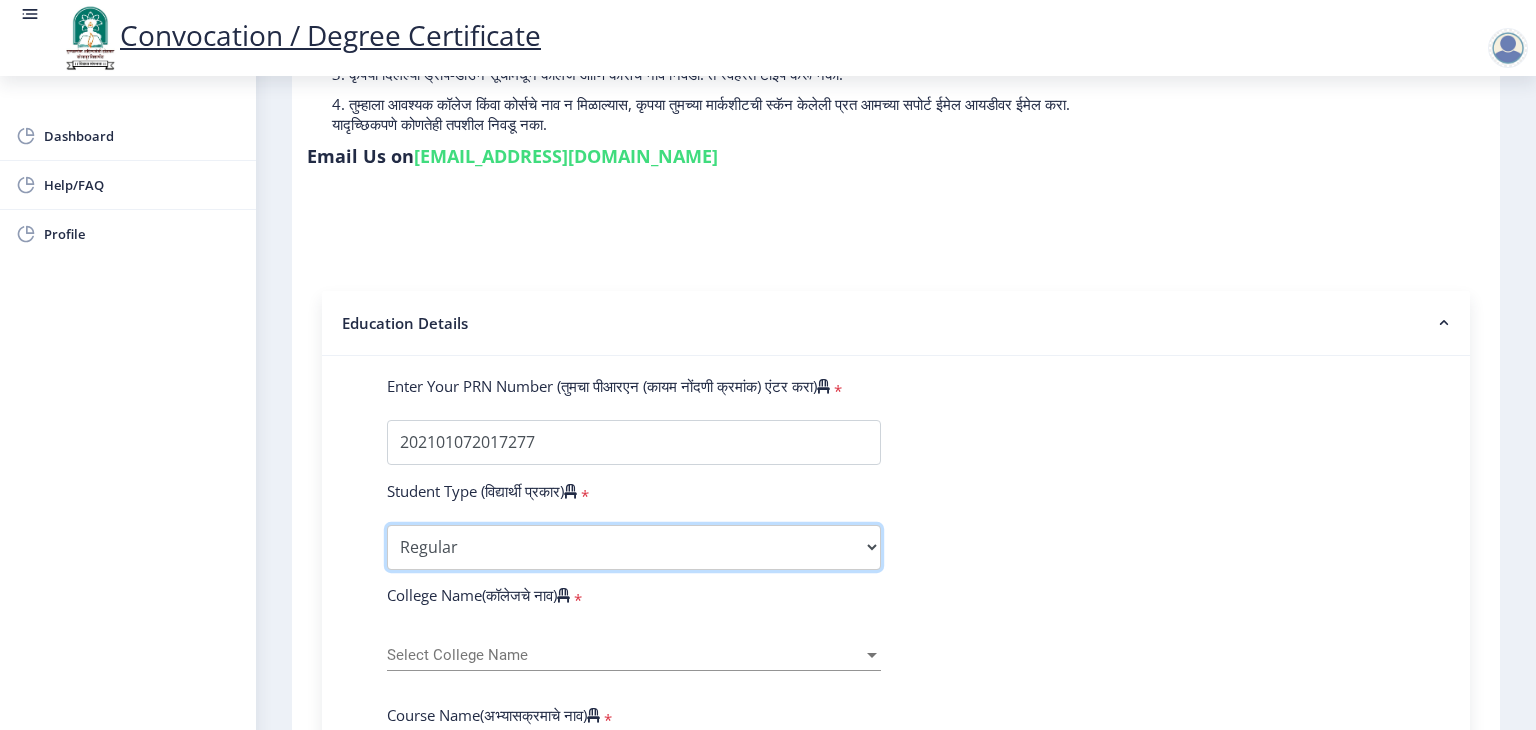 click on "Select Student Type Regular External" at bounding box center (634, 547) 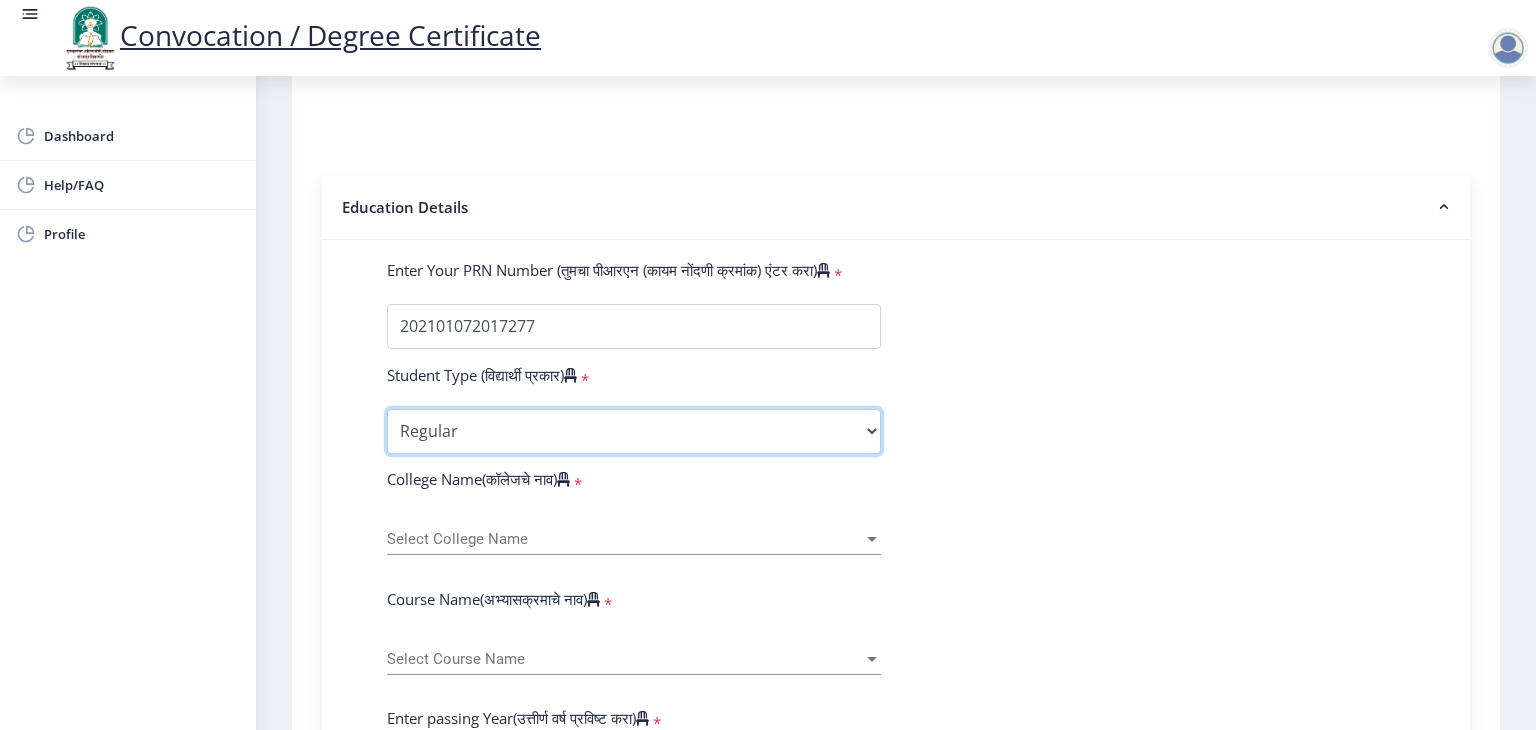 scroll, scrollTop: 388, scrollLeft: 0, axis: vertical 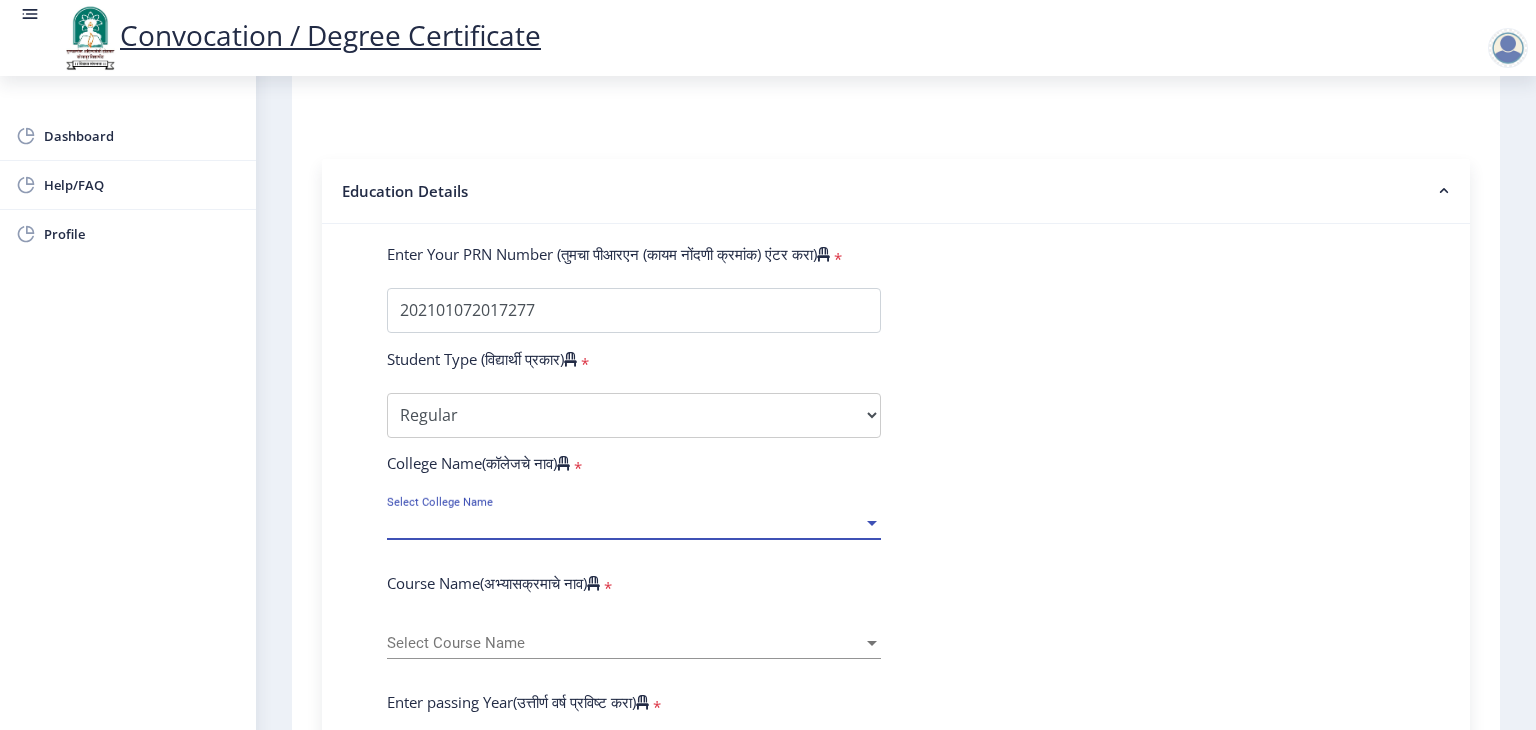 click on "Select College Name" at bounding box center (625, 523) 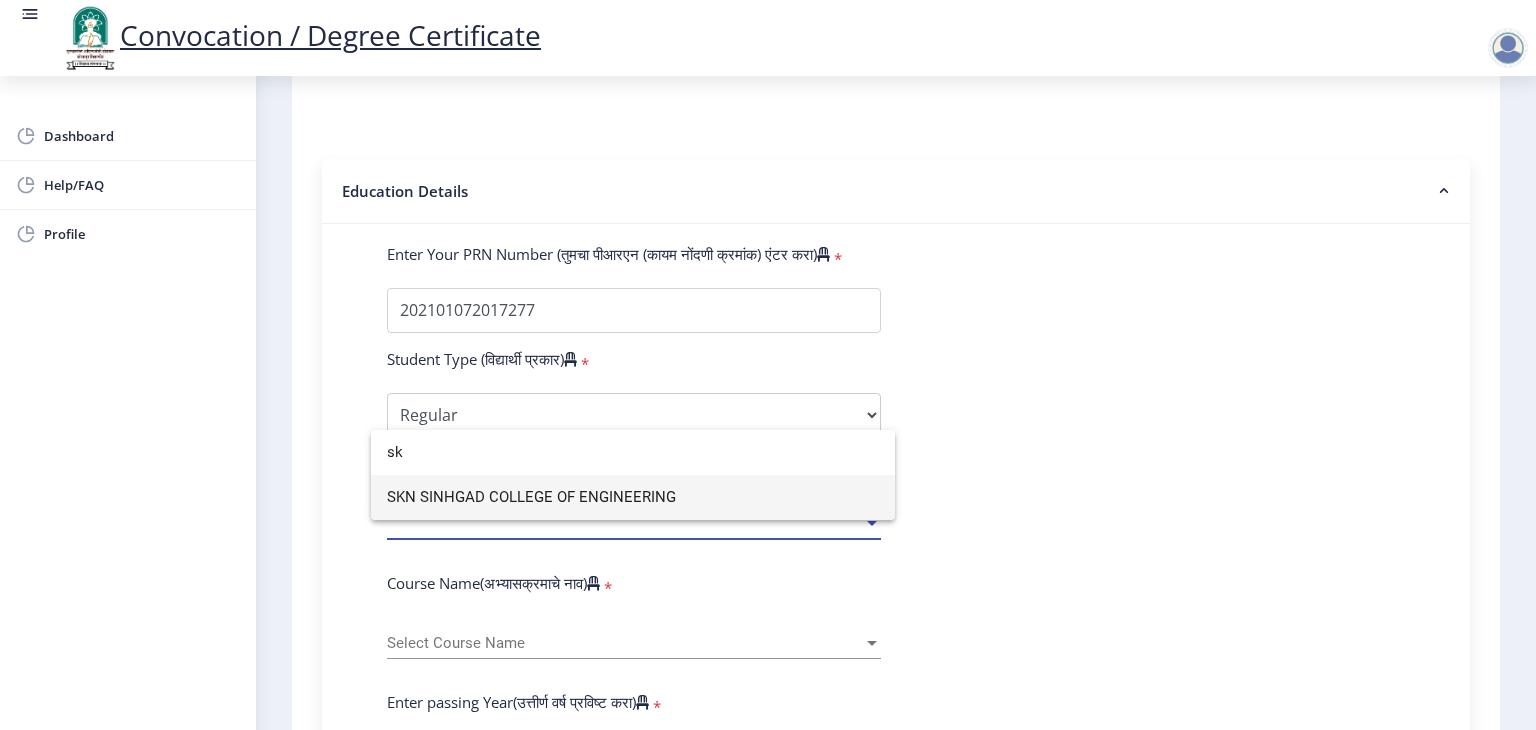 type on "sk" 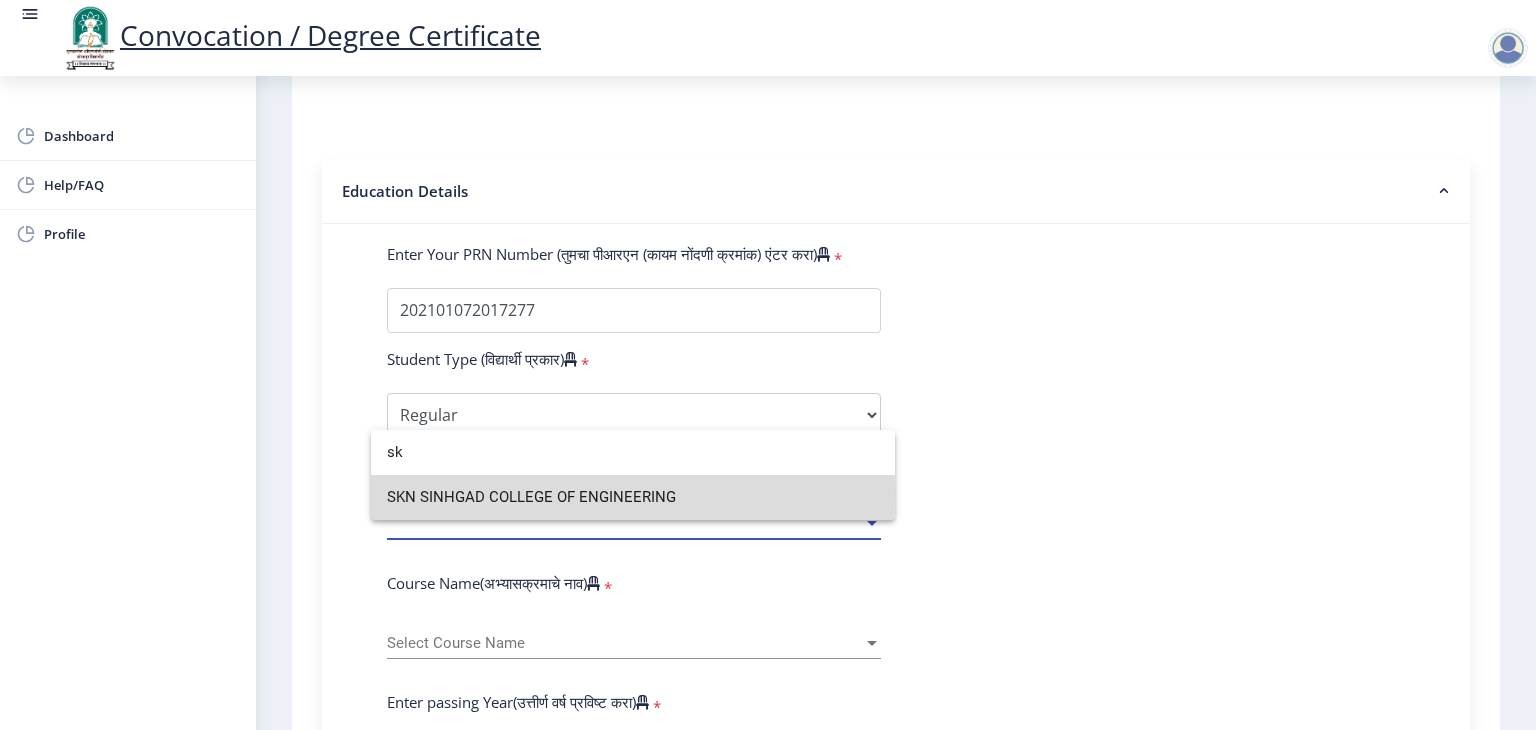 click on "SKN SINHGAD COLLEGE OF ENGINEERING" at bounding box center [633, 497] 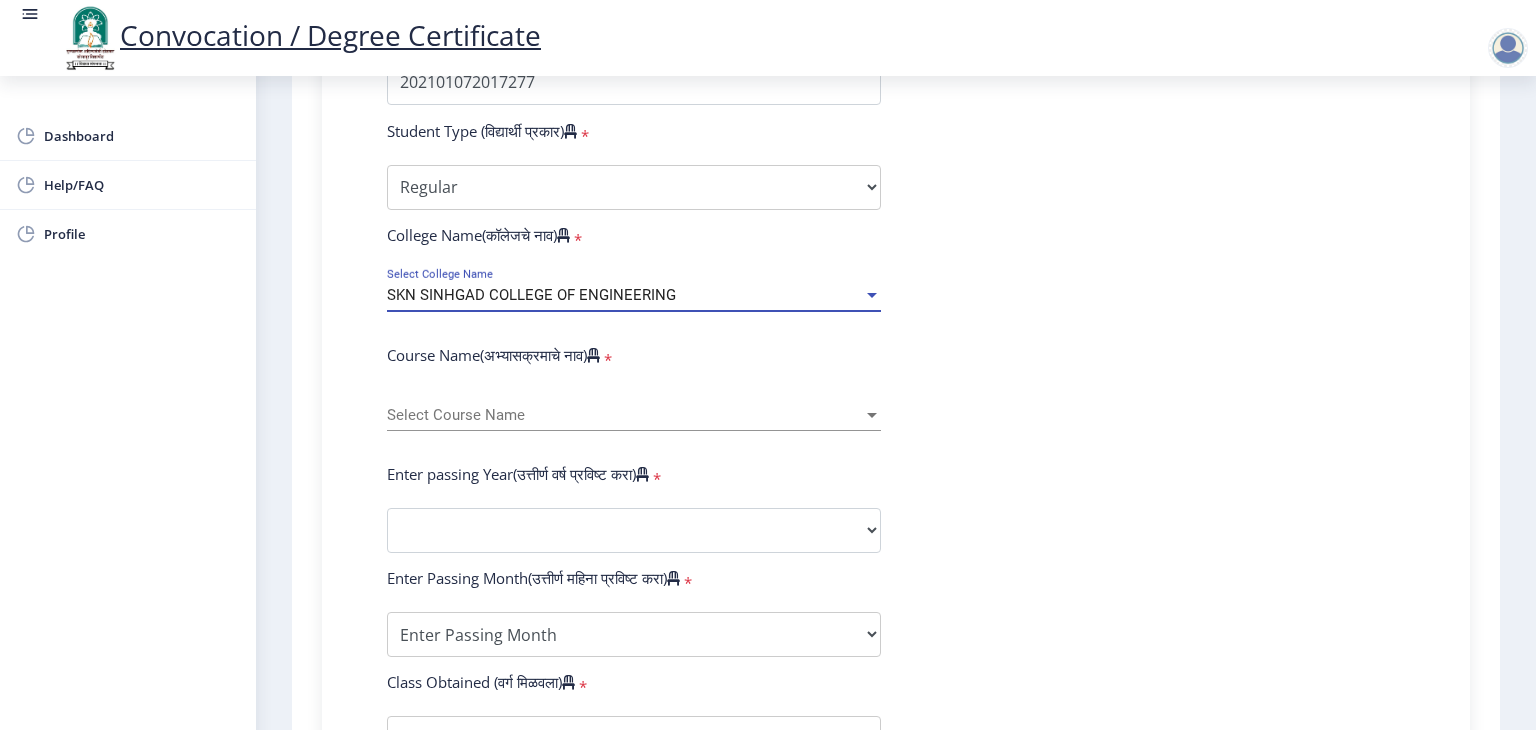 scroll, scrollTop: 618, scrollLeft: 0, axis: vertical 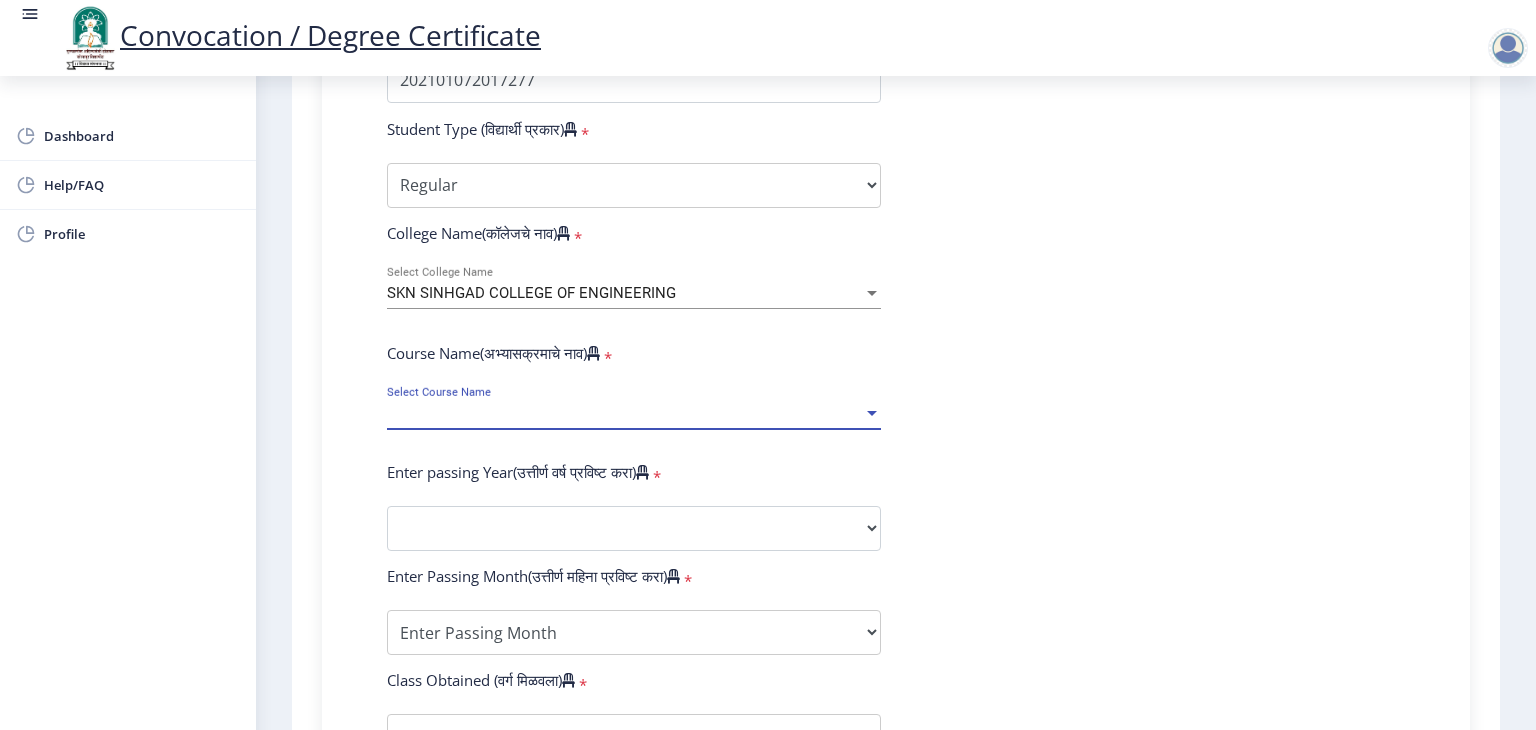 click on "Select Course Name" at bounding box center (625, 413) 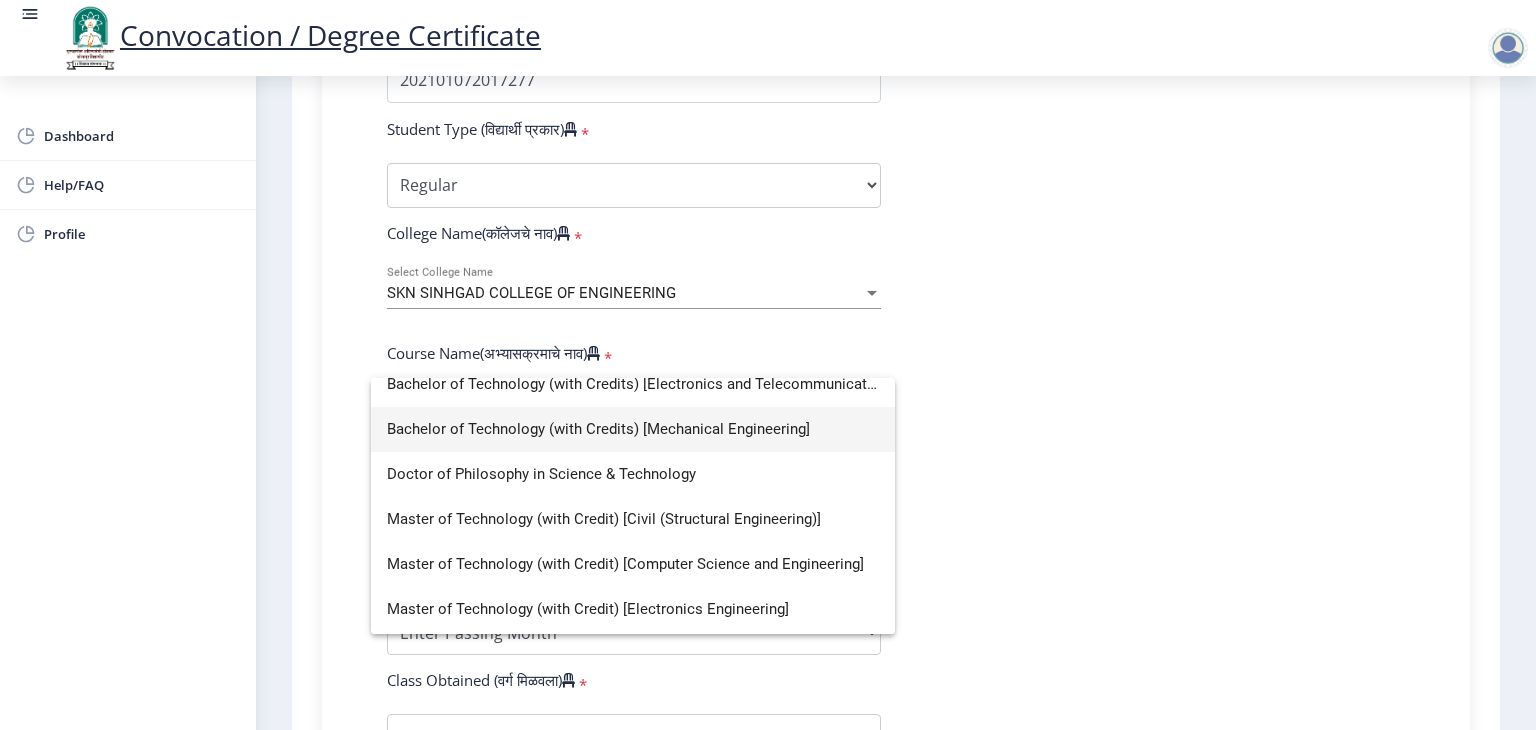 scroll, scrollTop: 194, scrollLeft: 0, axis: vertical 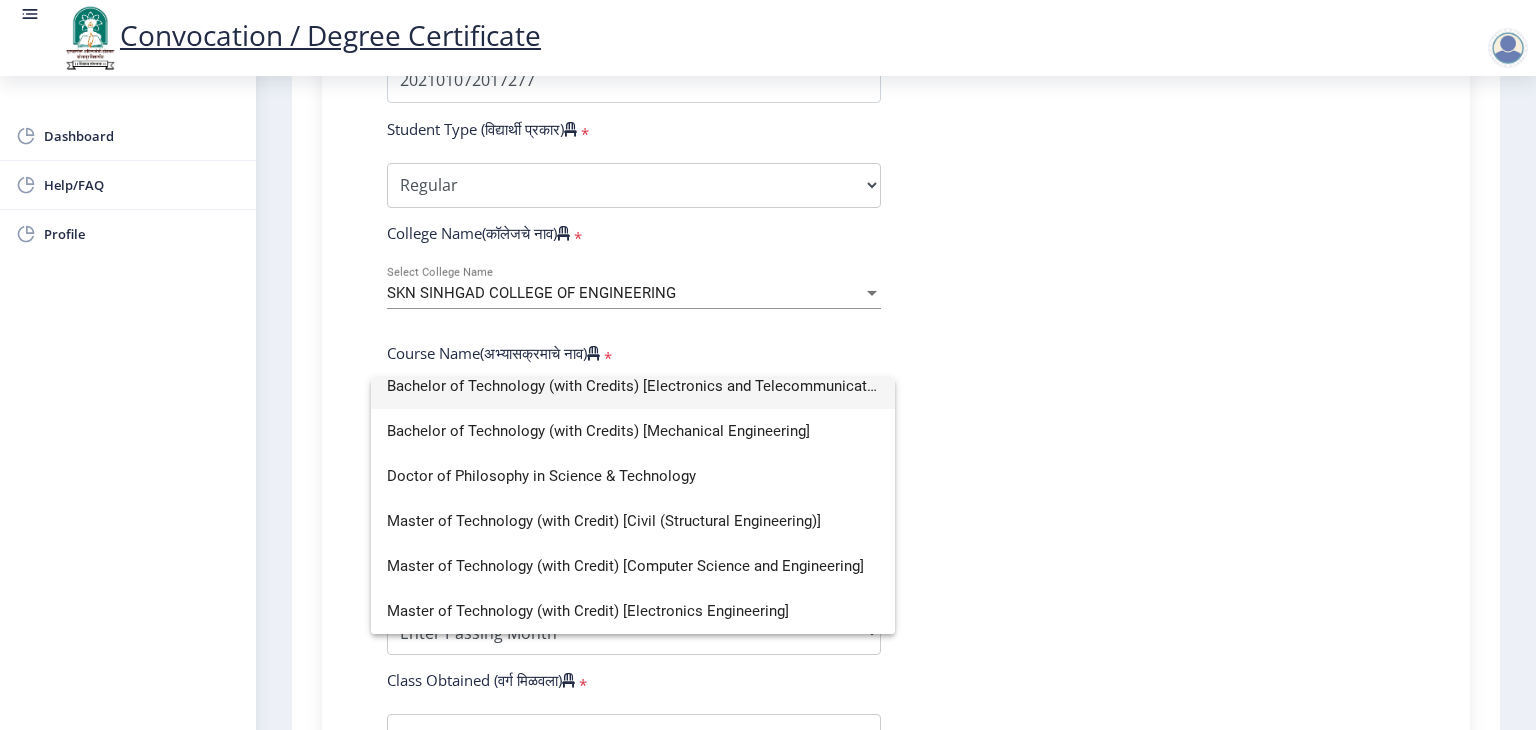 click on "Bachelor of Technology (with Credits) [Electronics and Telecommunication Engineering]" at bounding box center (633, 386) 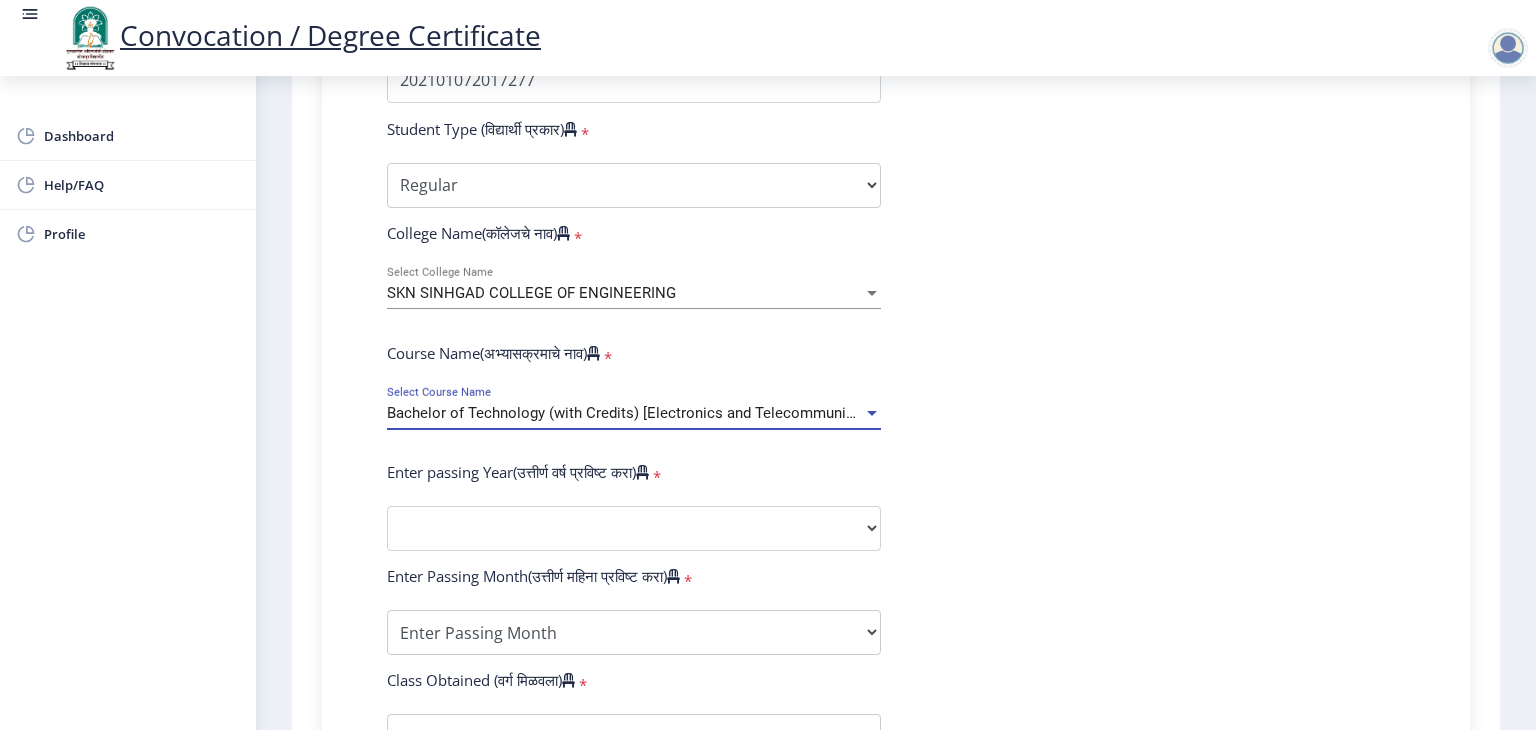 scroll, scrollTop: 180, scrollLeft: 0, axis: vertical 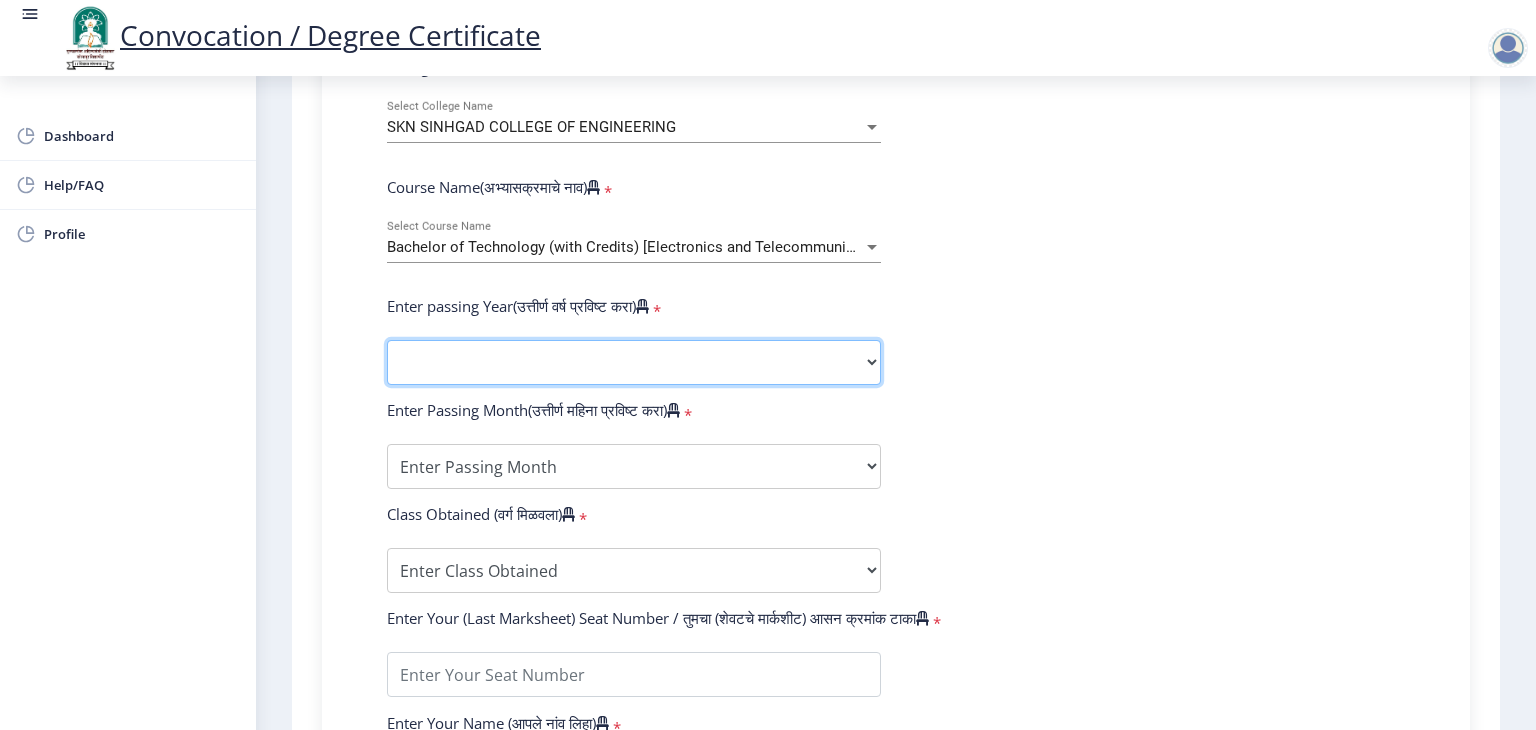click on "2025   2024   2023   2022   2021   2020   2019   2018   2017   2016   2015   2014   2013   2012   2011   2010   2009   2008   2007   2006   2005   2004   2003   2002   2001   2000   1999   1998   1997   1996   1995   1994   1993   1992   1991   1990   1989   1988   1987   1986   1985   1984   1983   1982   1981   1980   1979   1978   1977   1976" 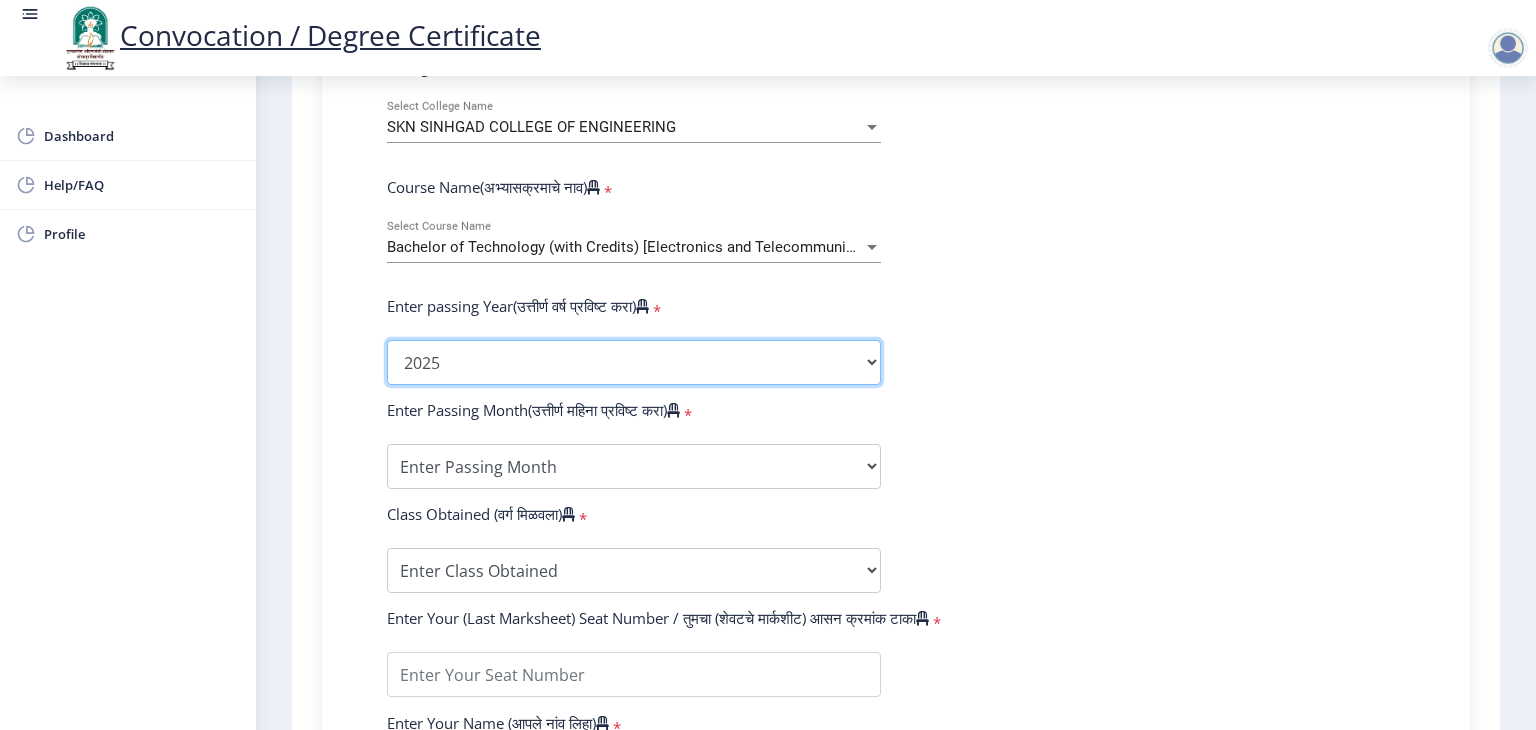 click on "2025   2024   2023   2022   2021   2020   2019   2018   2017   2016   2015   2014   2013   2012   2011   2010   2009   2008   2007   2006   2005   2004   2003   2002   2001   2000   1999   1998   1997   1996   1995   1994   1993   1992   1991   1990   1989   1988   1987   1986   1985   1984   1983   1982   1981   1980   1979   1978   1977   1976" 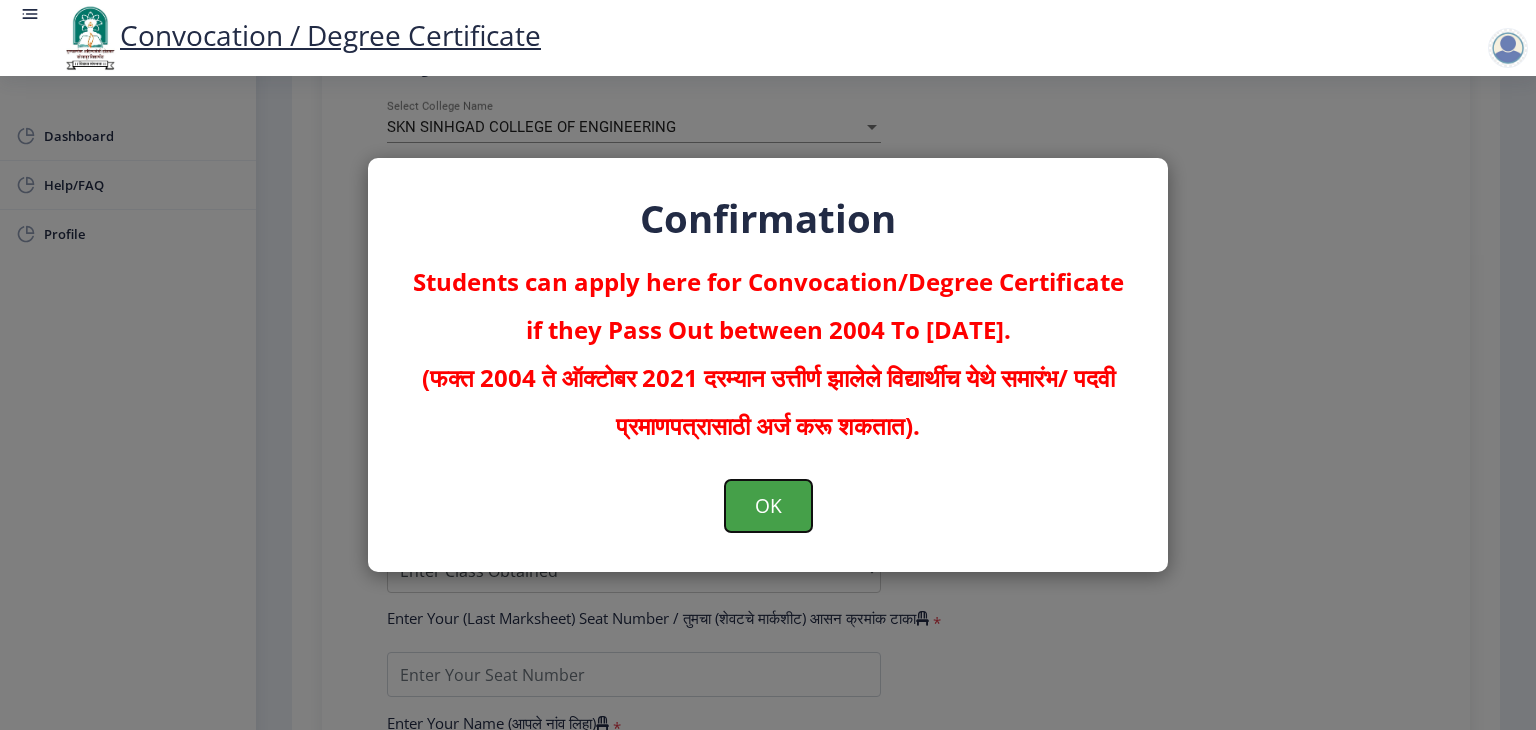 click on "OK" 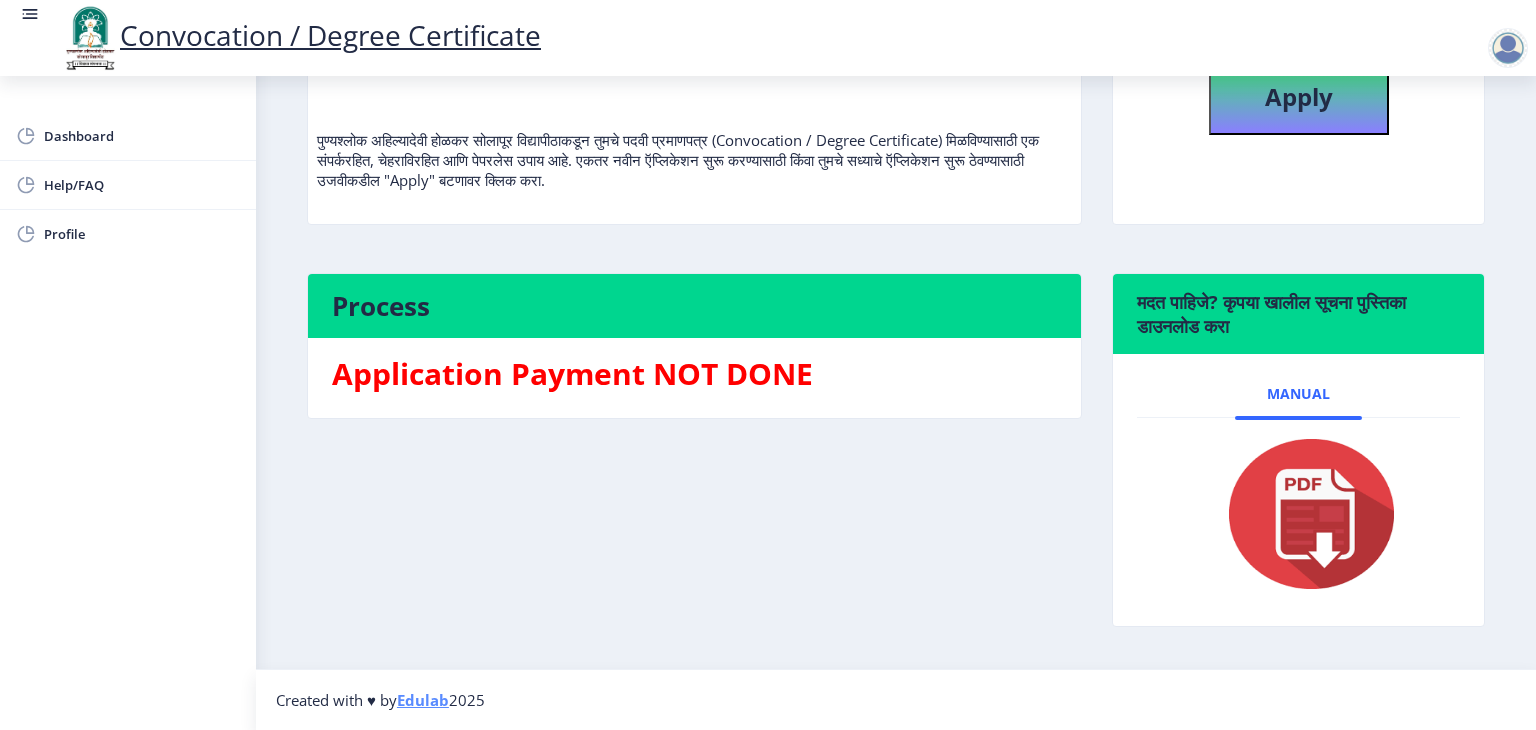 scroll, scrollTop: 237, scrollLeft: 0, axis: vertical 